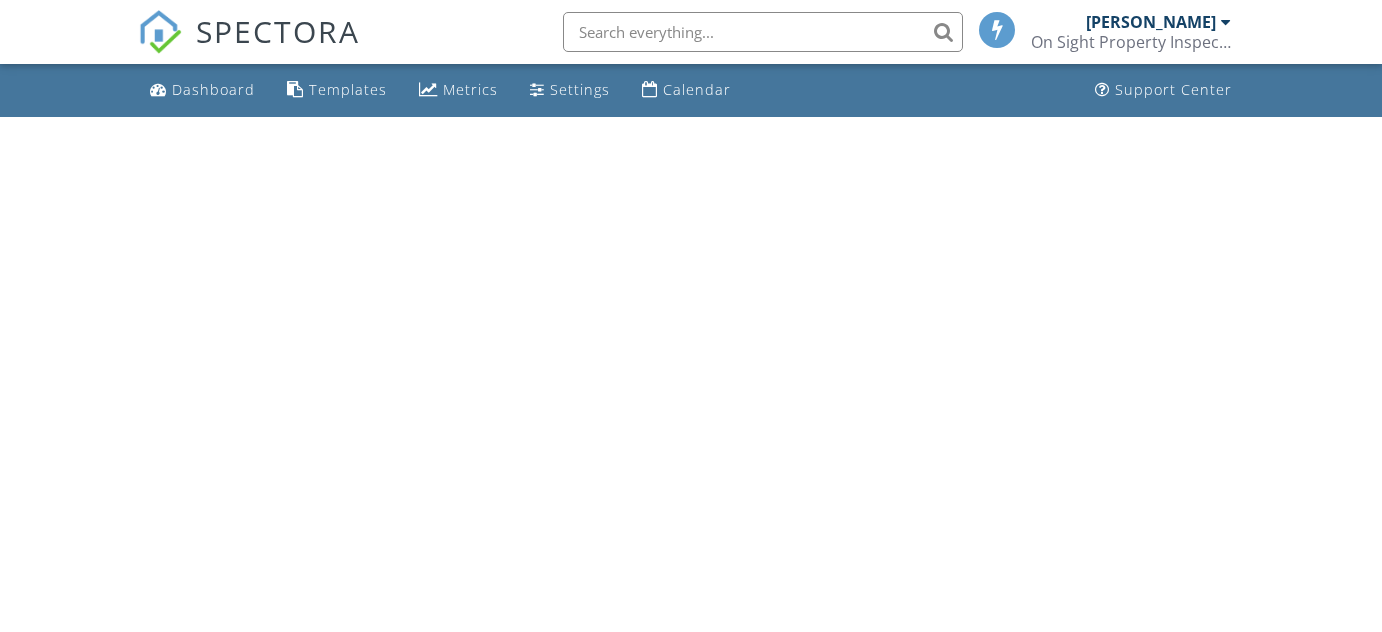 scroll, scrollTop: 0, scrollLeft: 0, axis: both 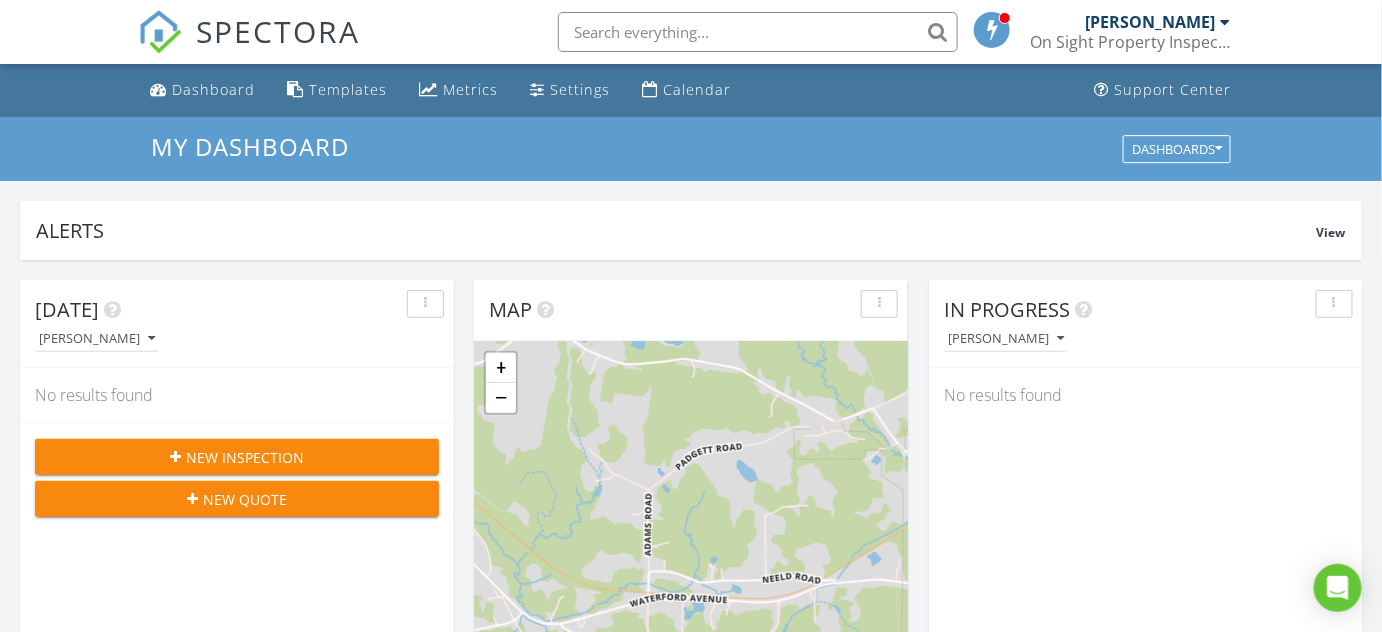 click on "New Inspection" at bounding box center [245, 457] 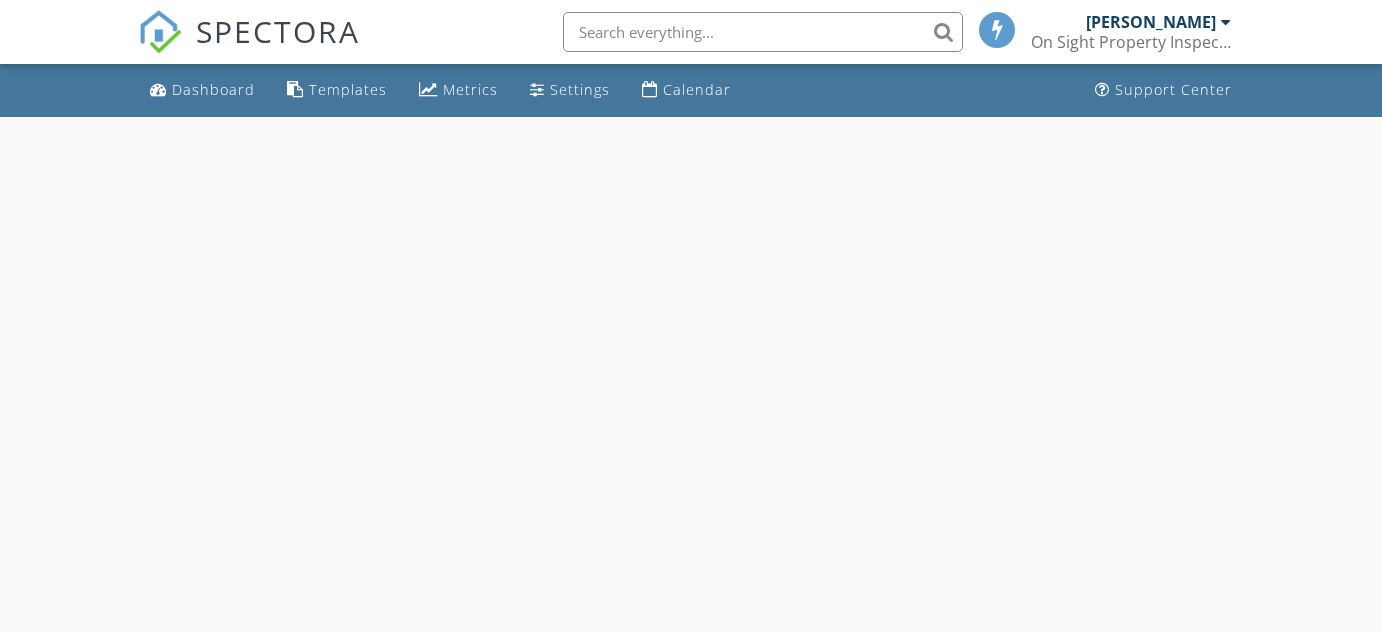scroll, scrollTop: 0, scrollLeft: 0, axis: both 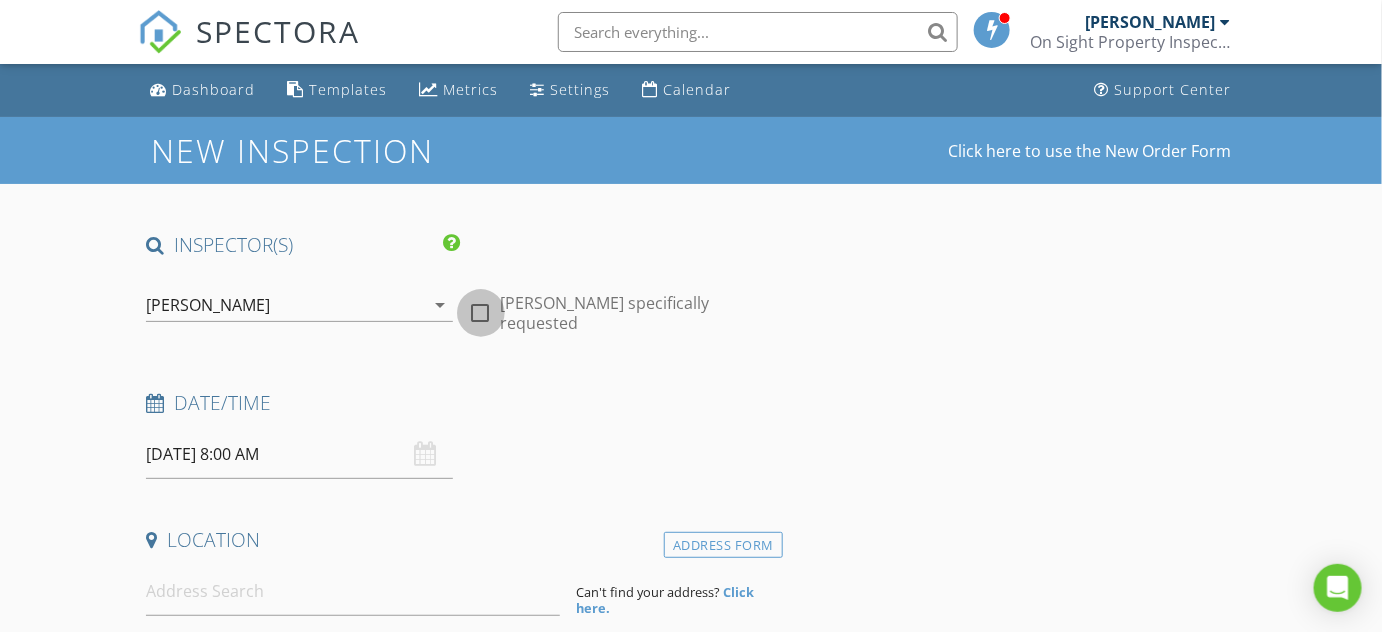click at bounding box center [481, 313] 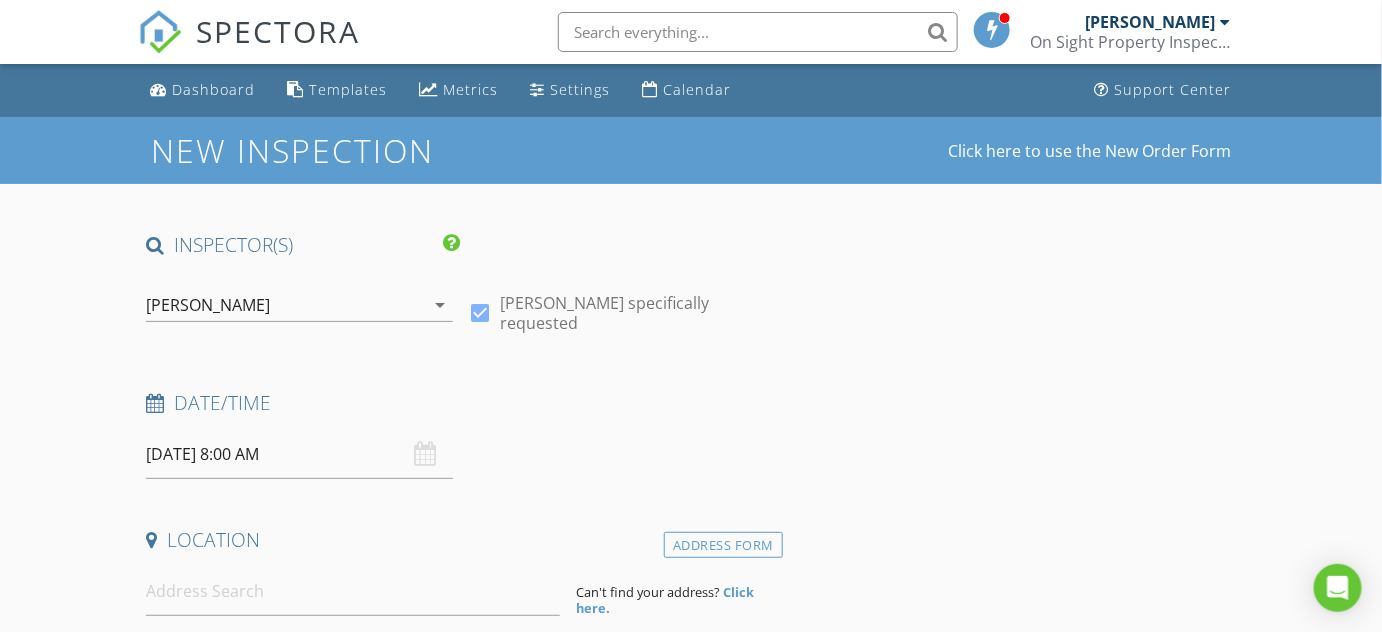 click on "07/14/2025 8:00 AM" at bounding box center [299, 454] 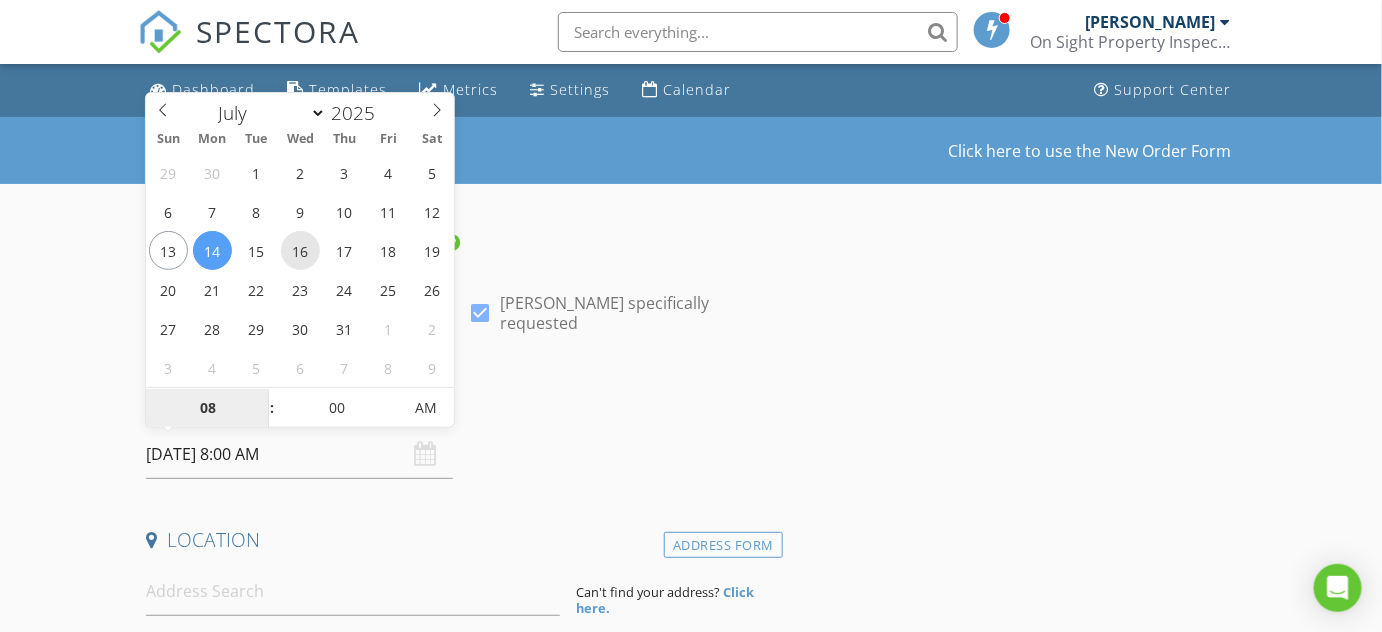 type on "07/16/2025 8:00 AM" 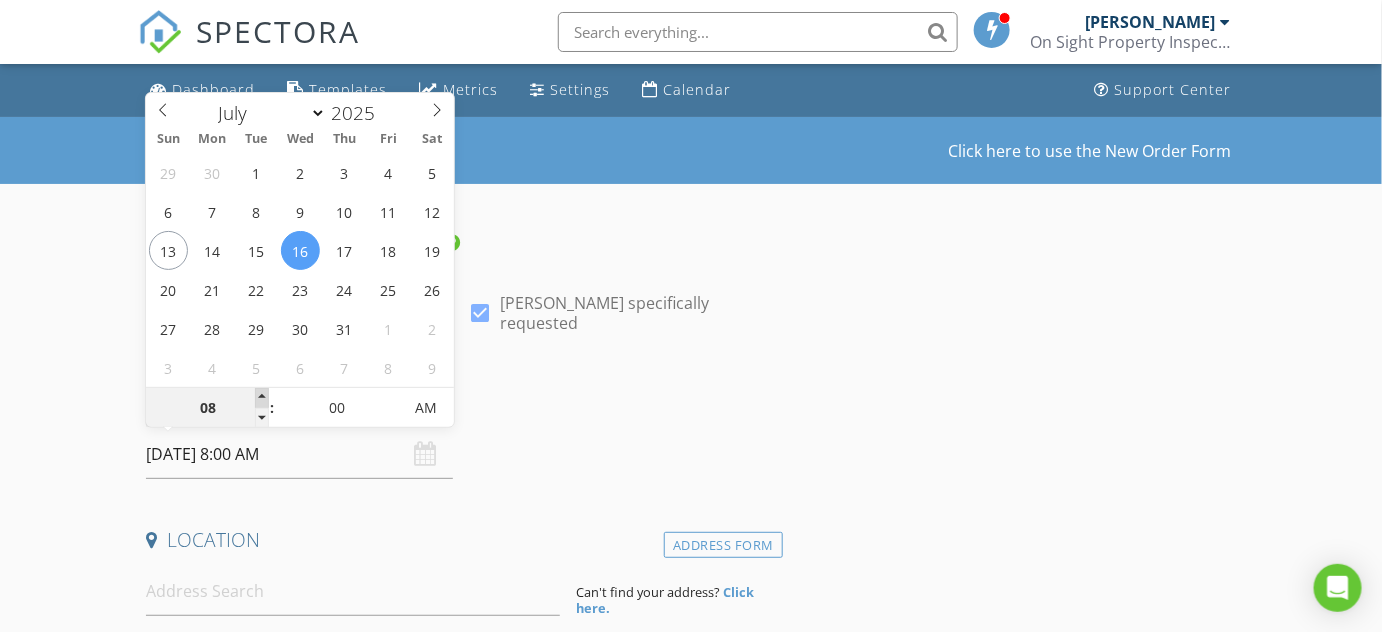 type on "09" 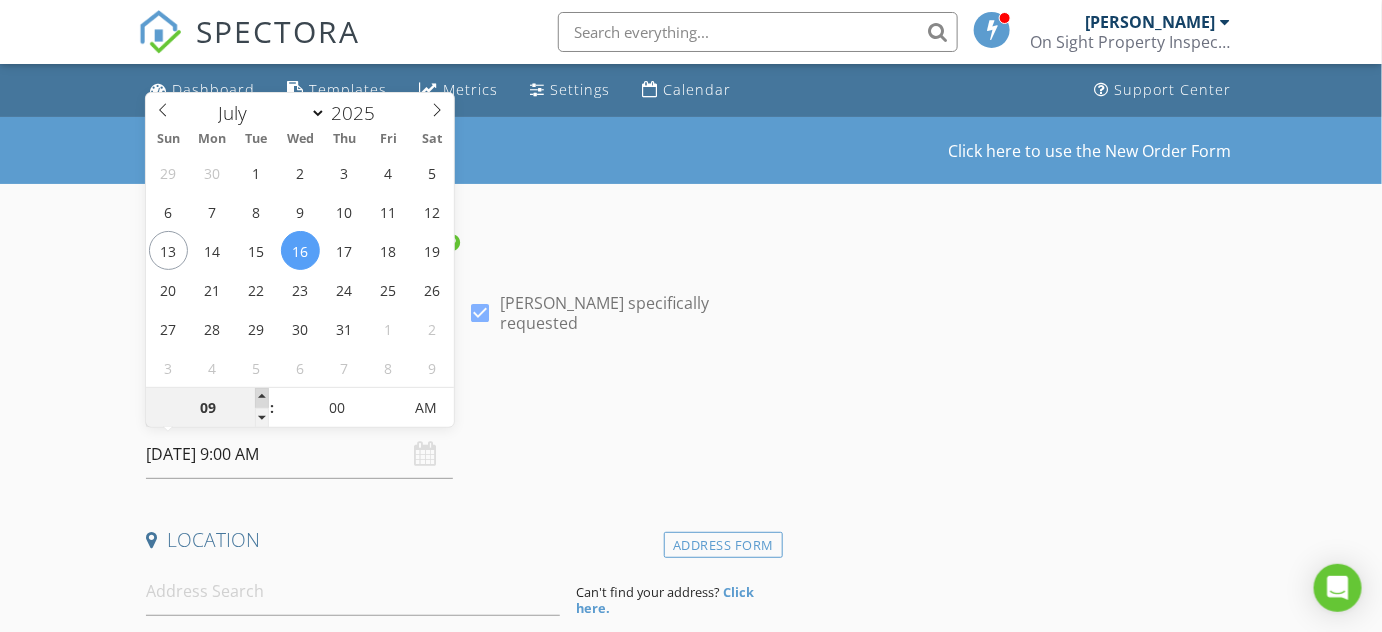 click at bounding box center (262, 398) 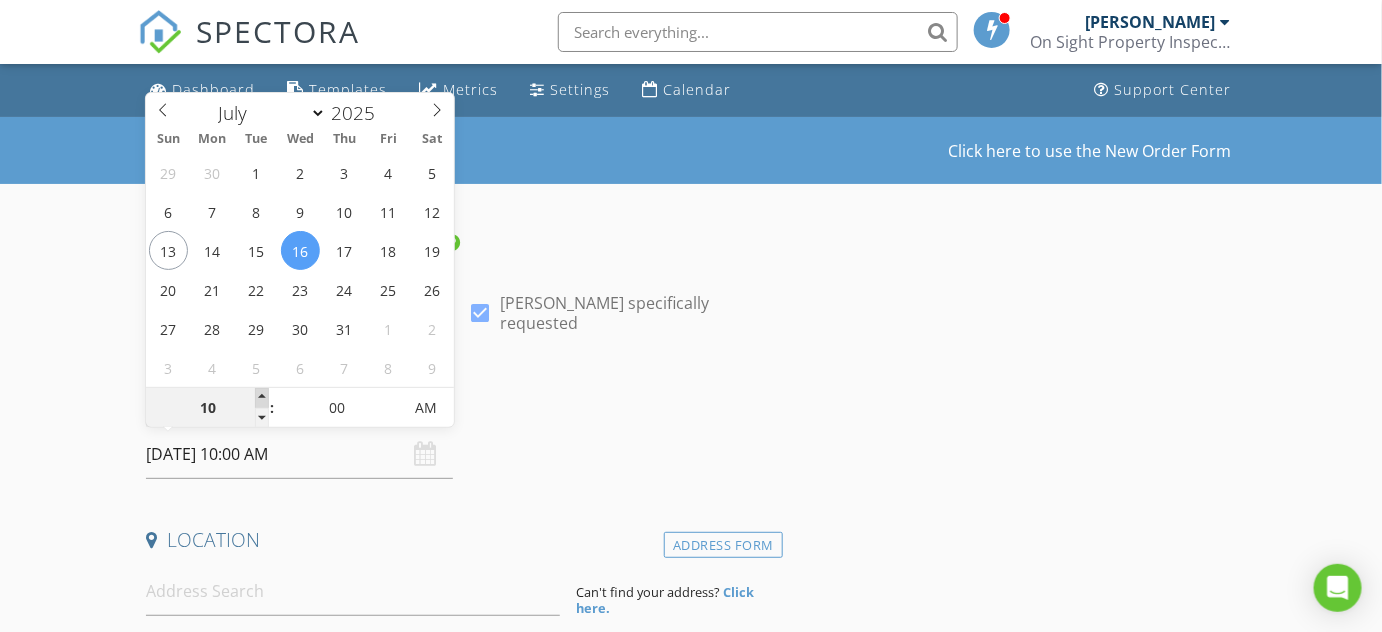 click at bounding box center [262, 398] 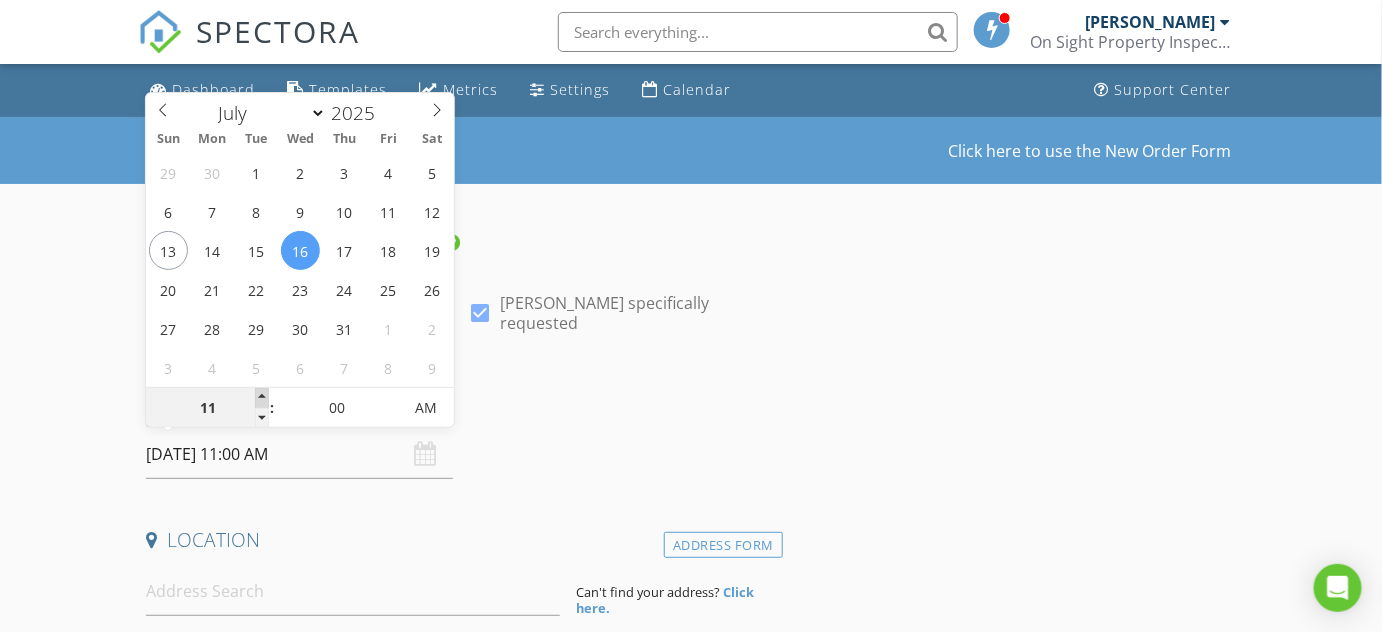 click at bounding box center (262, 398) 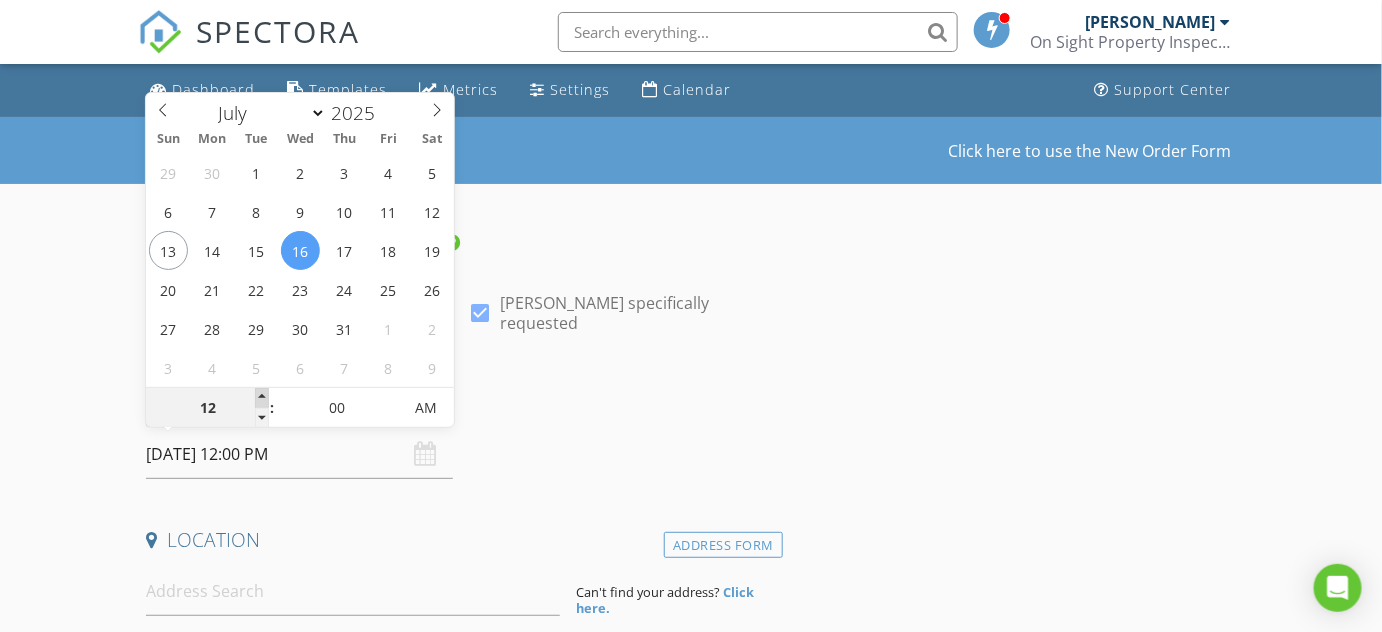 click at bounding box center (262, 398) 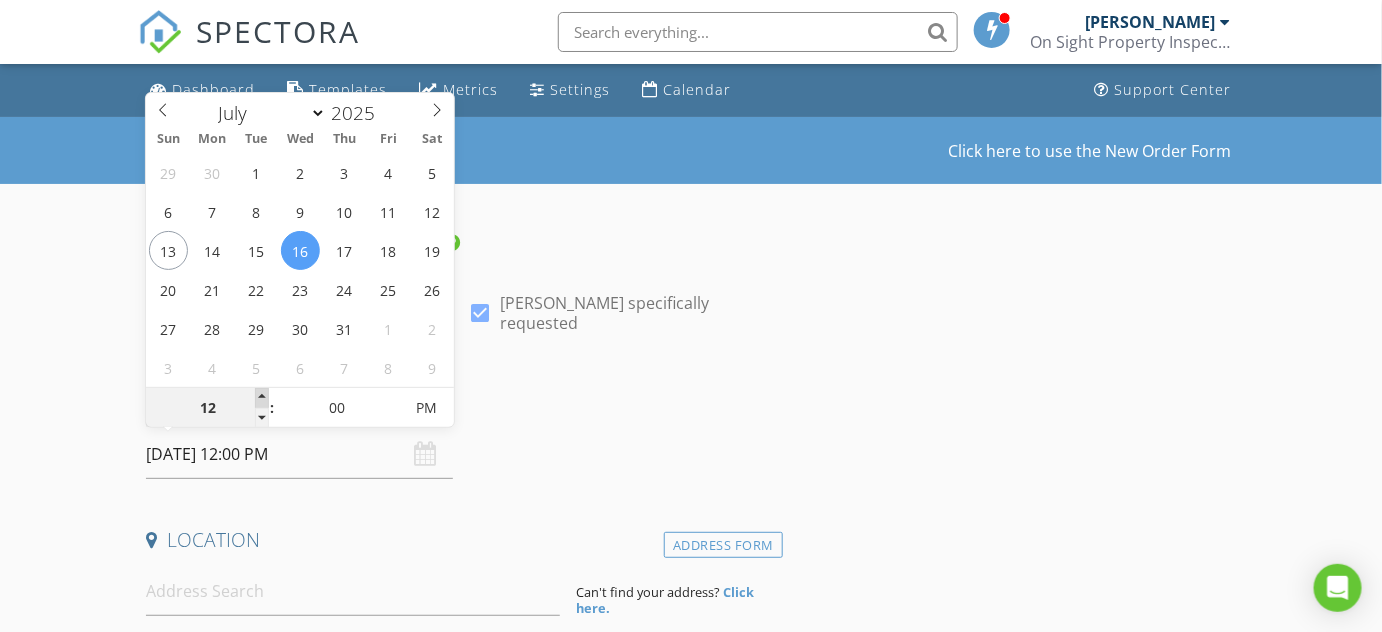 type on "01" 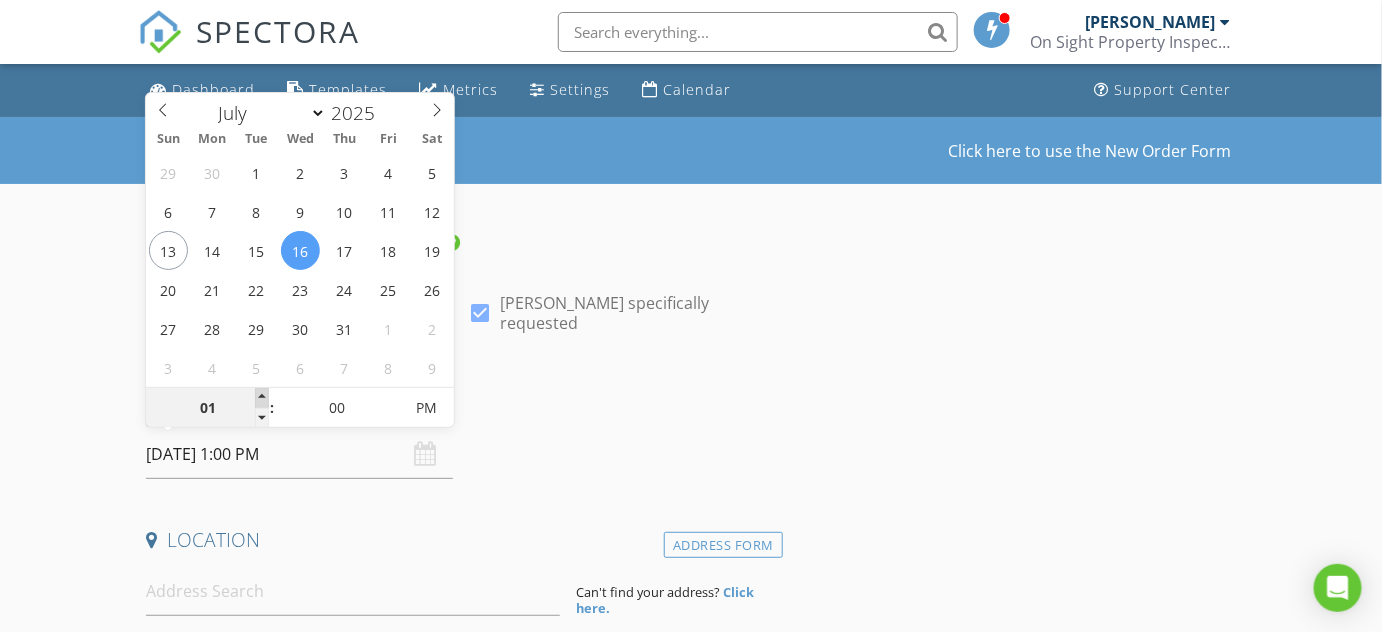 click at bounding box center [262, 398] 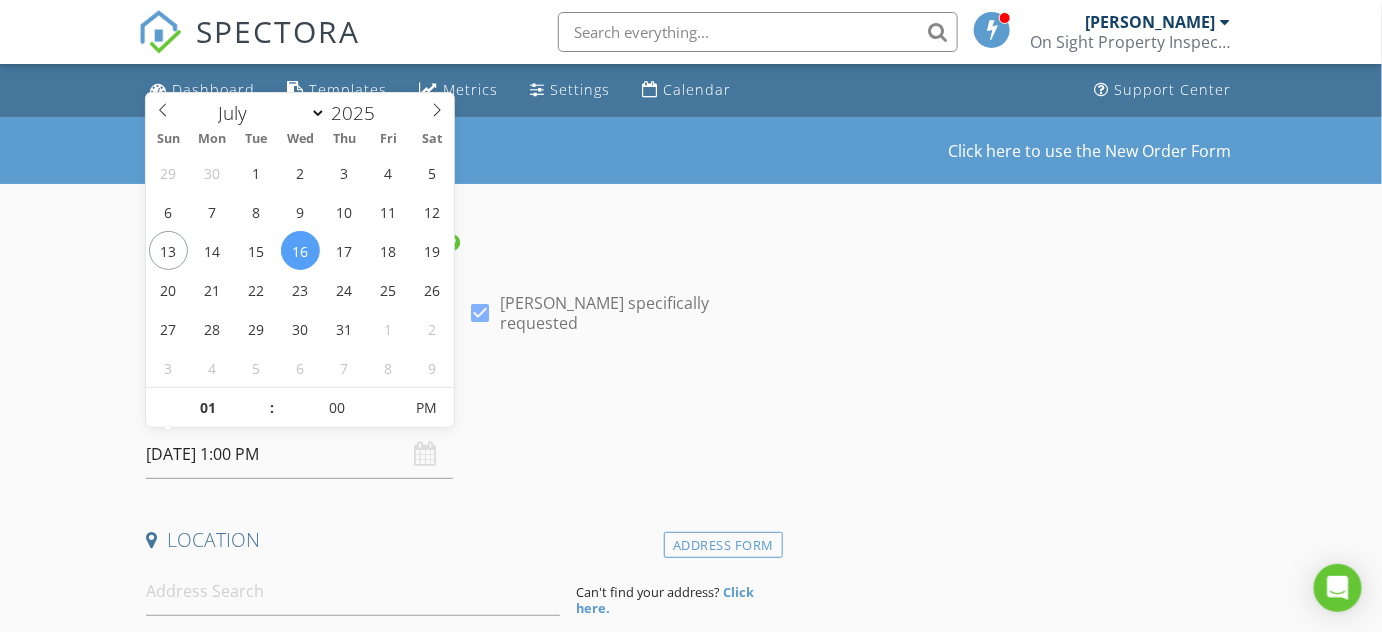 click on "INSPECTOR(S)
check_box   C.H. McCutcheon   PRIMARY   C.H. McCutcheon arrow_drop_down   check_box C.H. McCutcheon specifically requested
Date/Time
07/16/2025 1:00 PM
Location
Address Form       Can't find your address?   Click here.
client
check_box Enable Client CC email for this inspection   Client Search     check_box_outline_blank Client is a Company/Organization     First Name   Last Name   Email   CC Email   Phone           Notes   Private Notes
ADD ADDITIONAL client
SERVICES
check_box_outline_blank   Commercial Inspection   check_box_outline_blank   Radon Testing   check_box_outline_blank   Mold Testing   includes 4 samples check_box_outline_blank   Sewer Scope   check_box_outline_blank   Wood Destroying Organisms   check_box_outline_blank   Water Testing     Roof Inspection" at bounding box center [460, 1720] 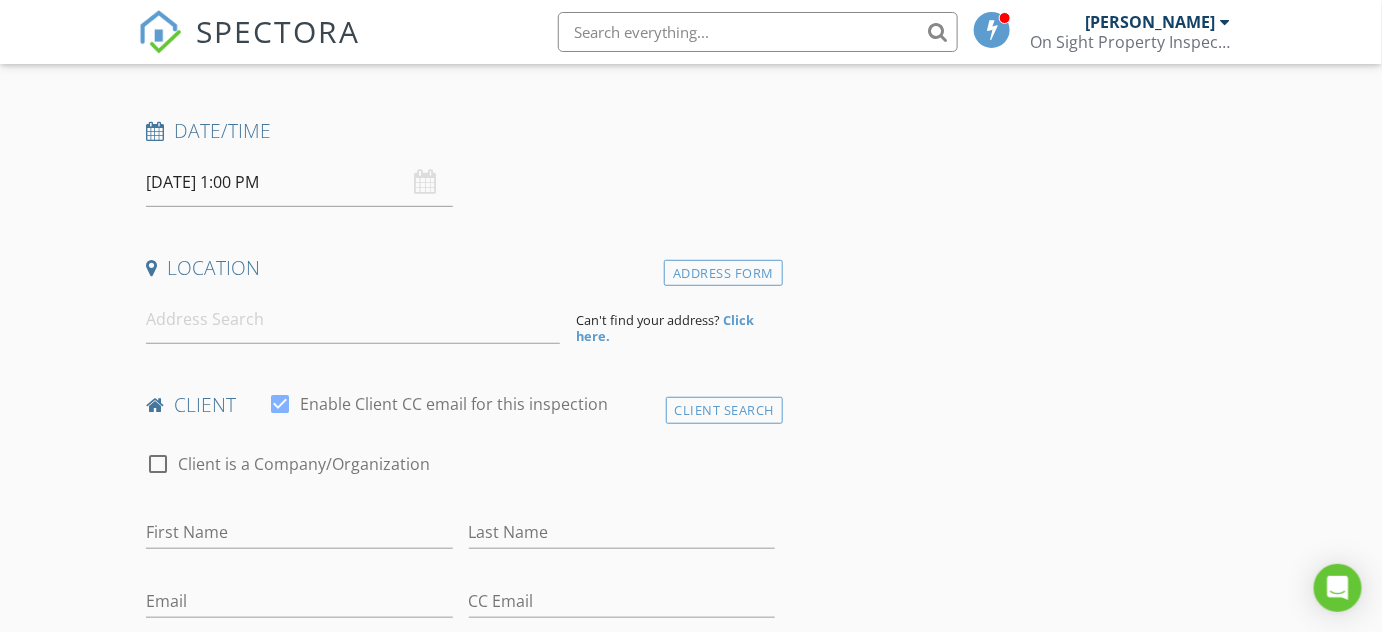 scroll, scrollTop: 272, scrollLeft: 0, axis: vertical 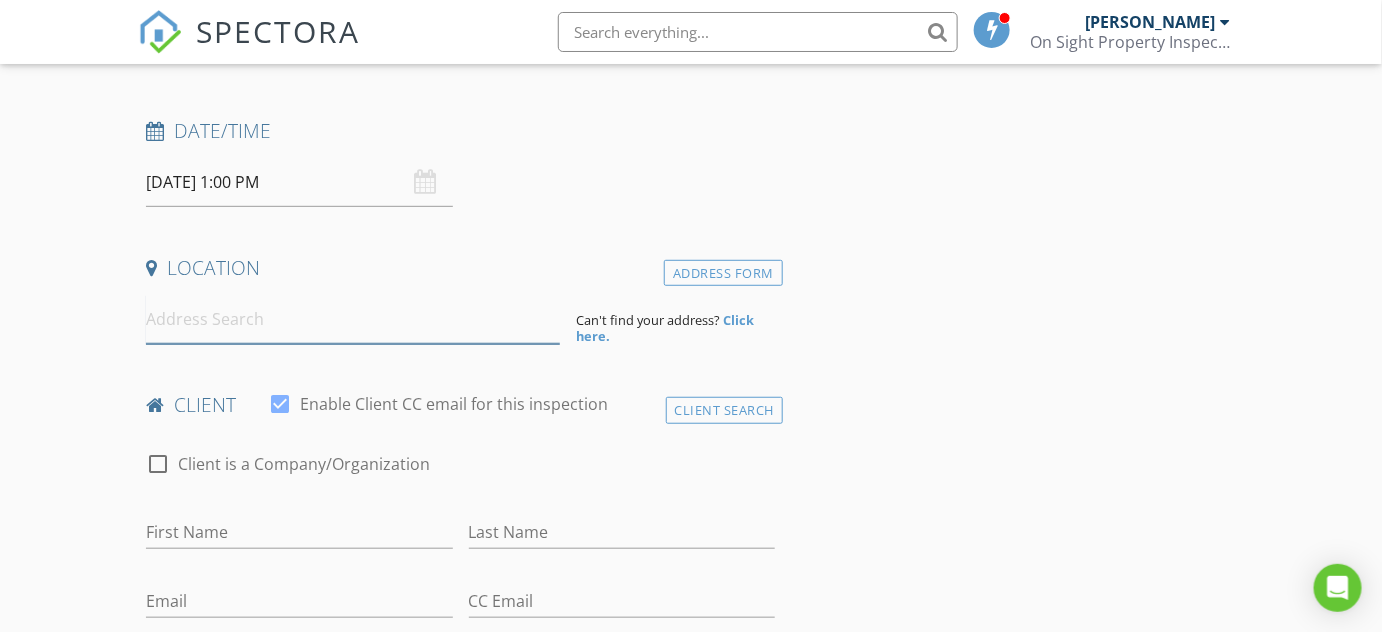 click at bounding box center [353, 319] 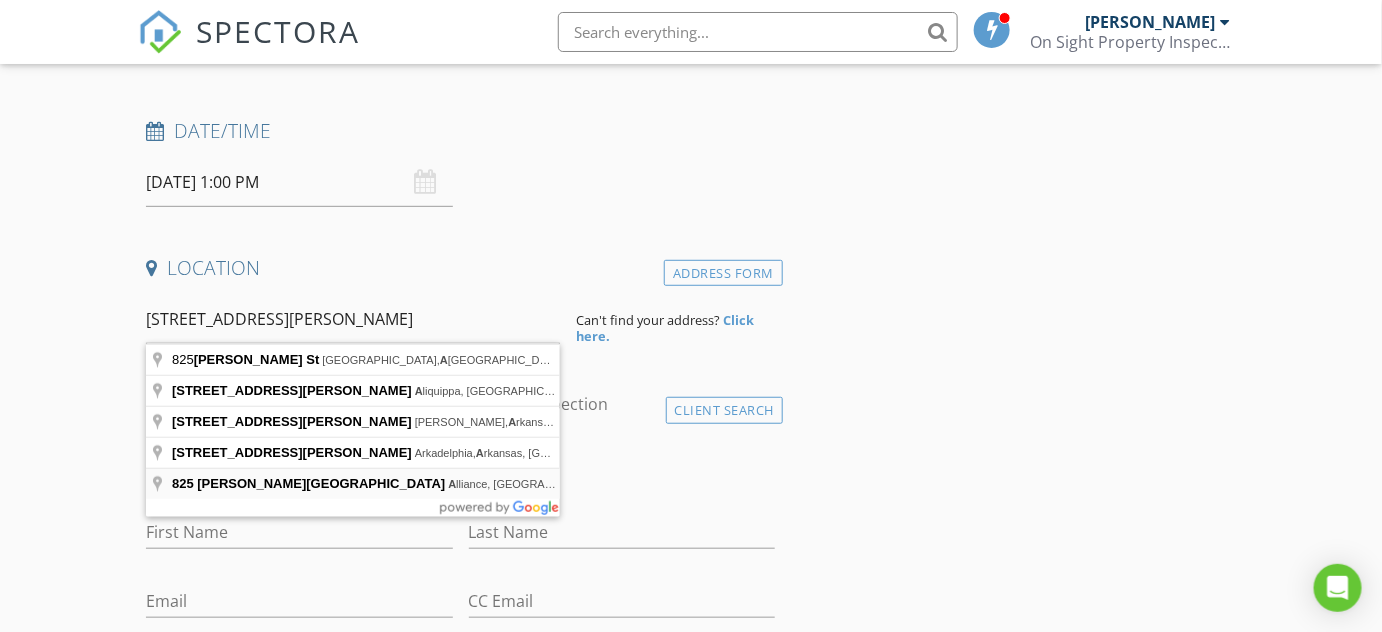 type on "825 Wade Avenue, Alliance, OH, USA" 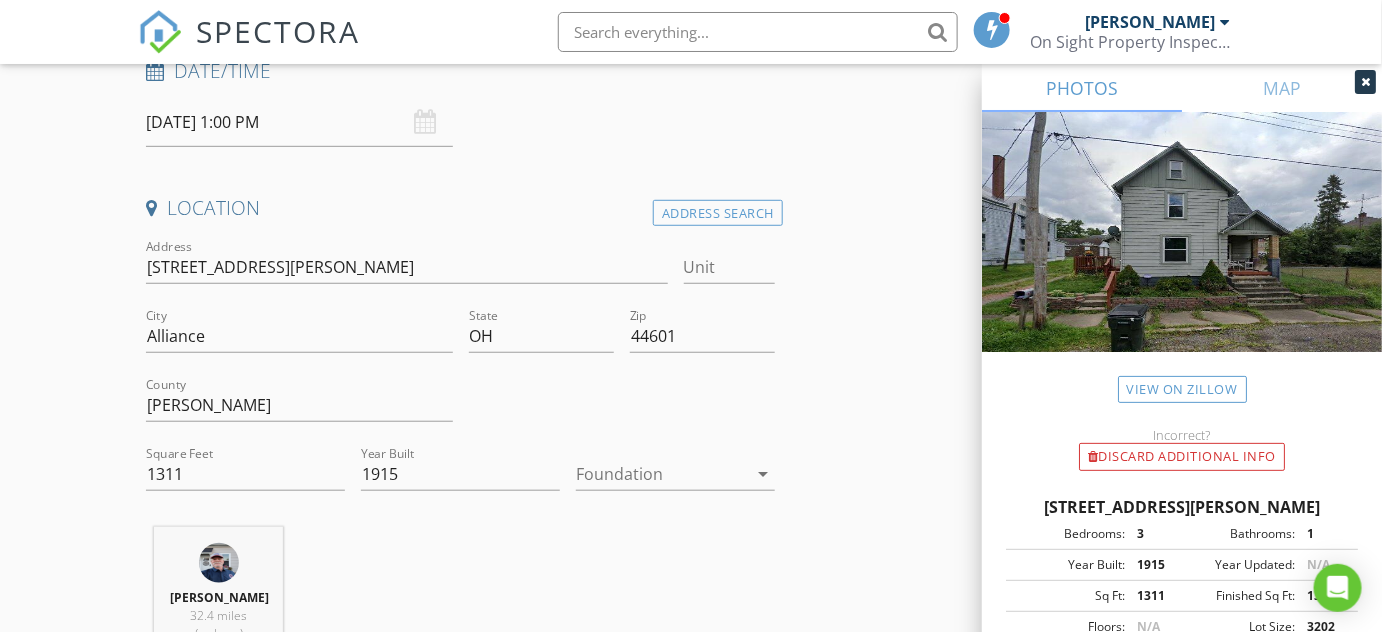 scroll, scrollTop: 363, scrollLeft: 0, axis: vertical 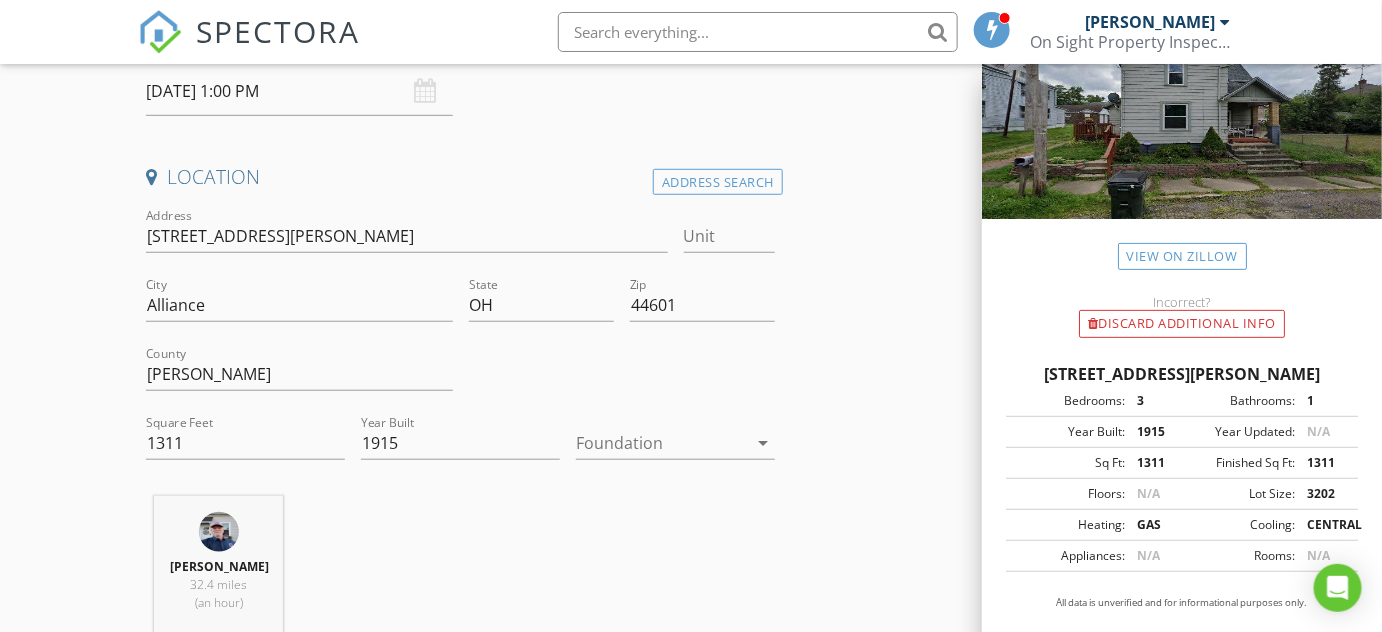 click on "arrow_drop_down" at bounding box center [763, 443] 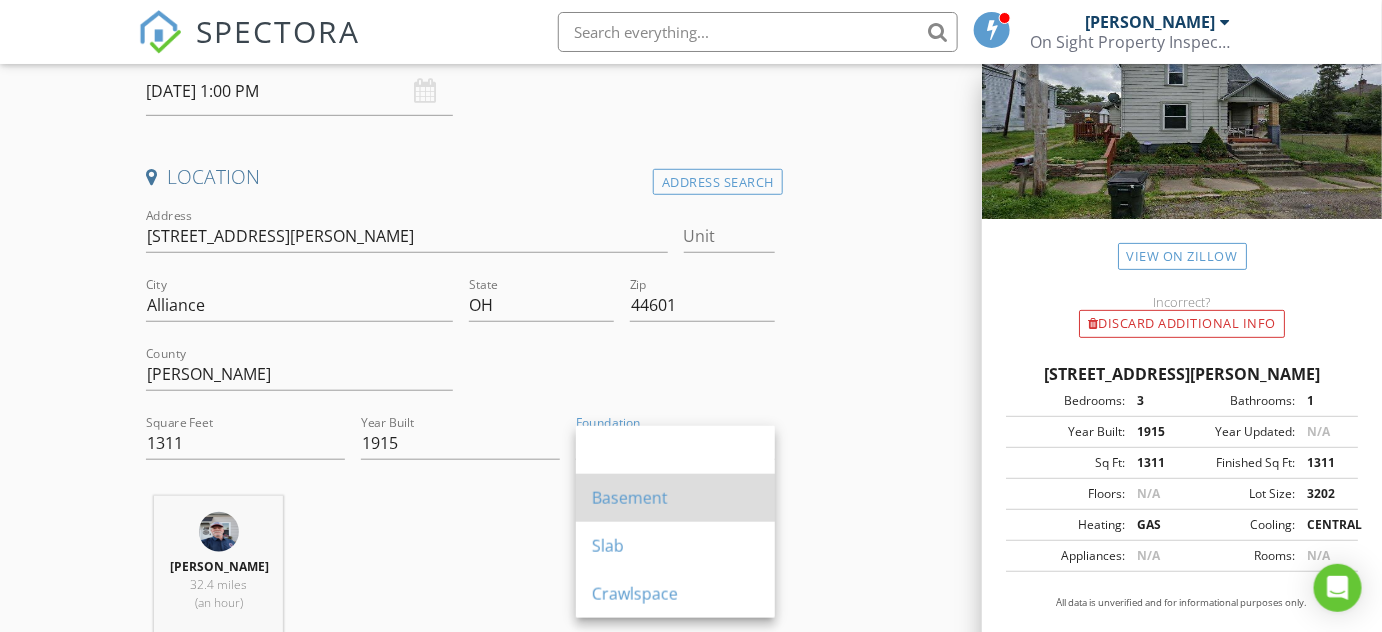 click on "Basement" at bounding box center [675, 498] 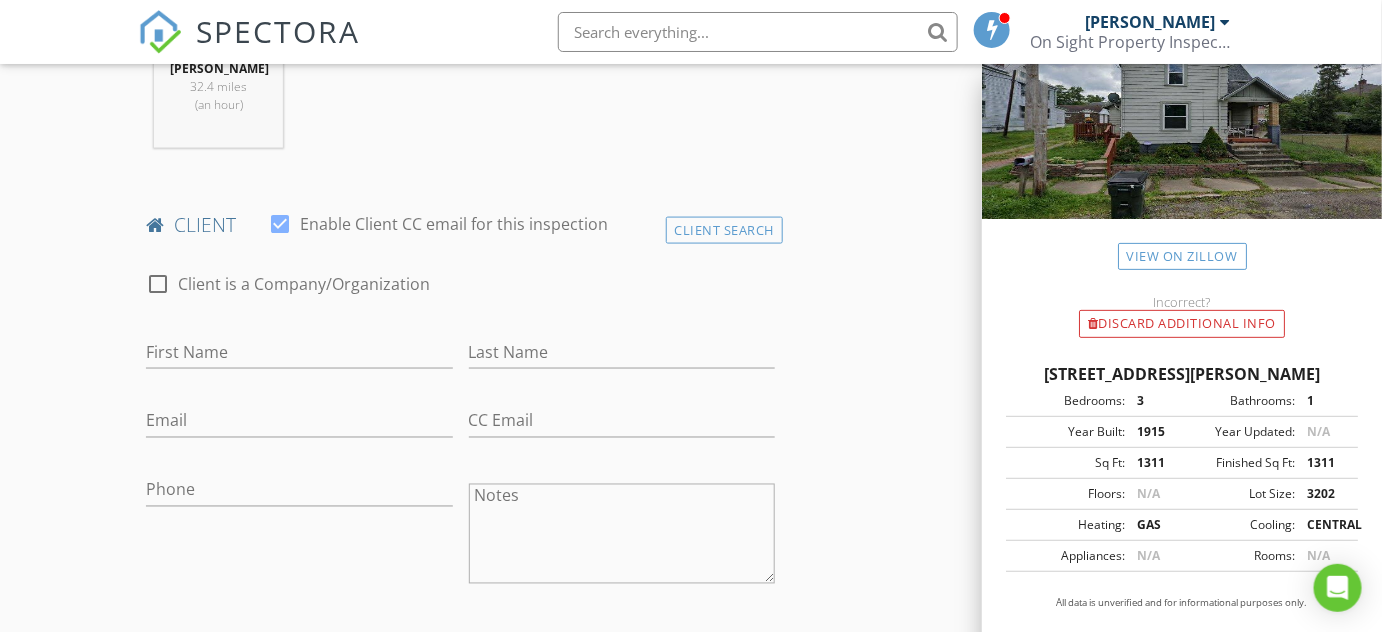 scroll, scrollTop: 909, scrollLeft: 0, axis: vertical 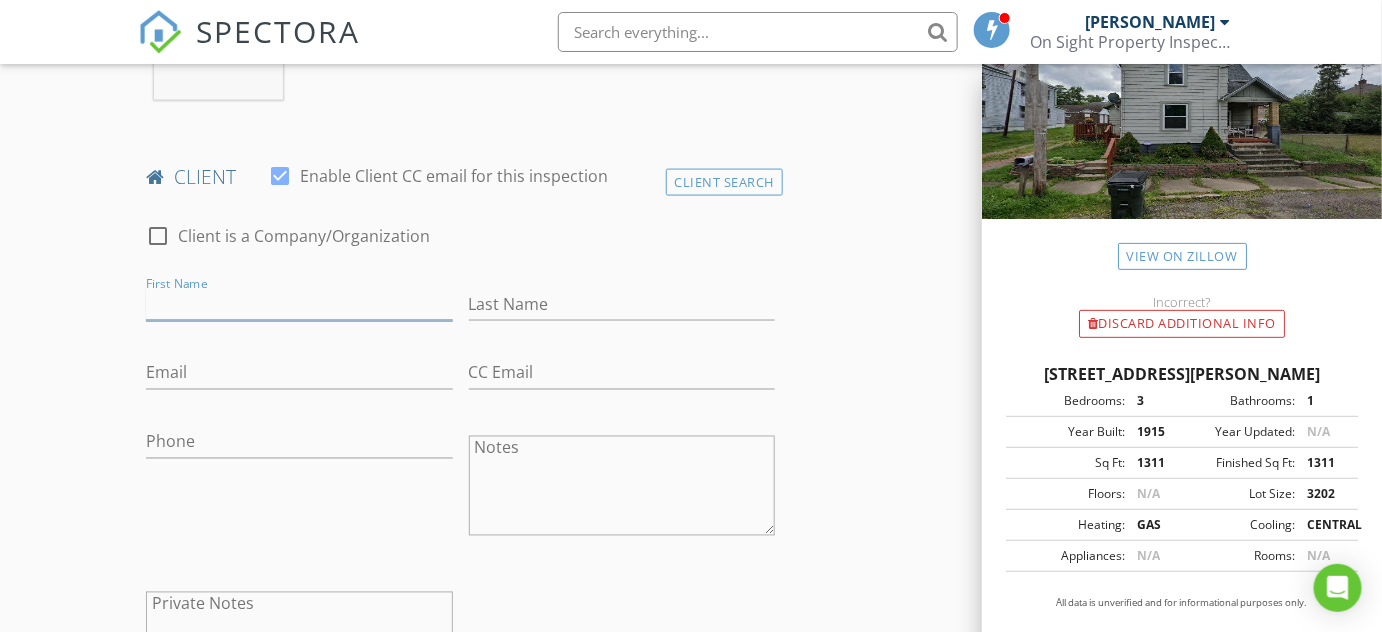 click on "First Name" at bounding box center [299, 304] 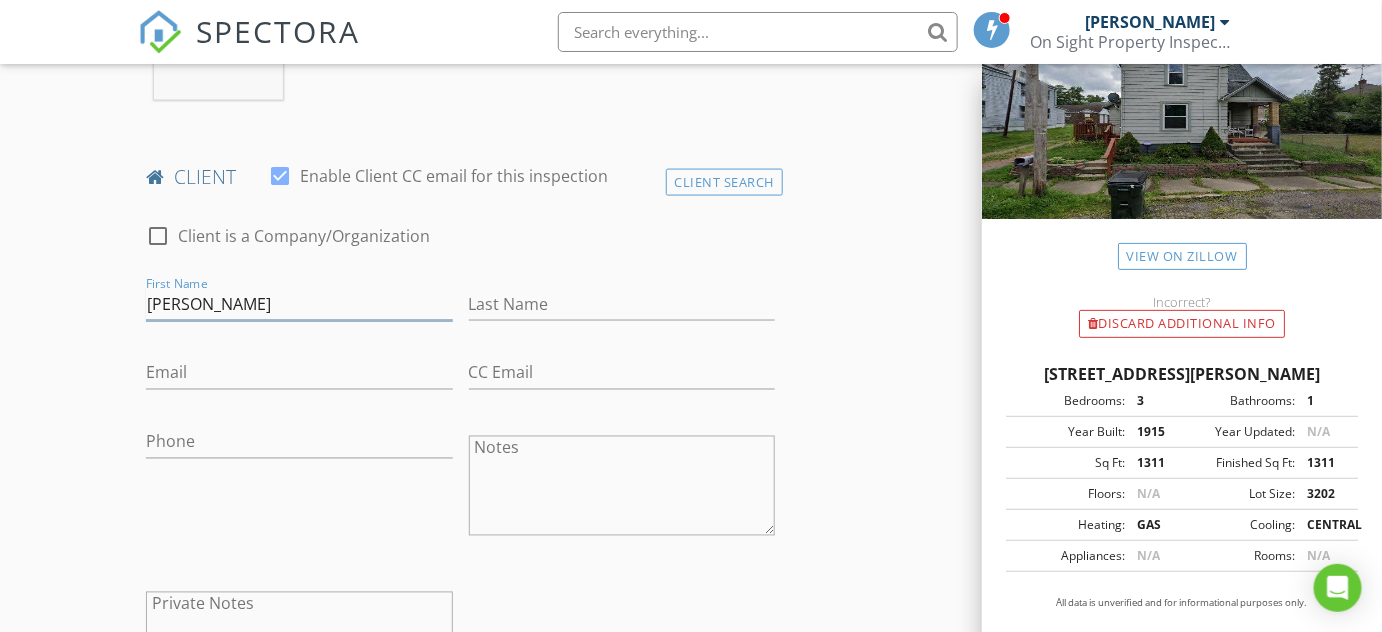 type on "Rick" 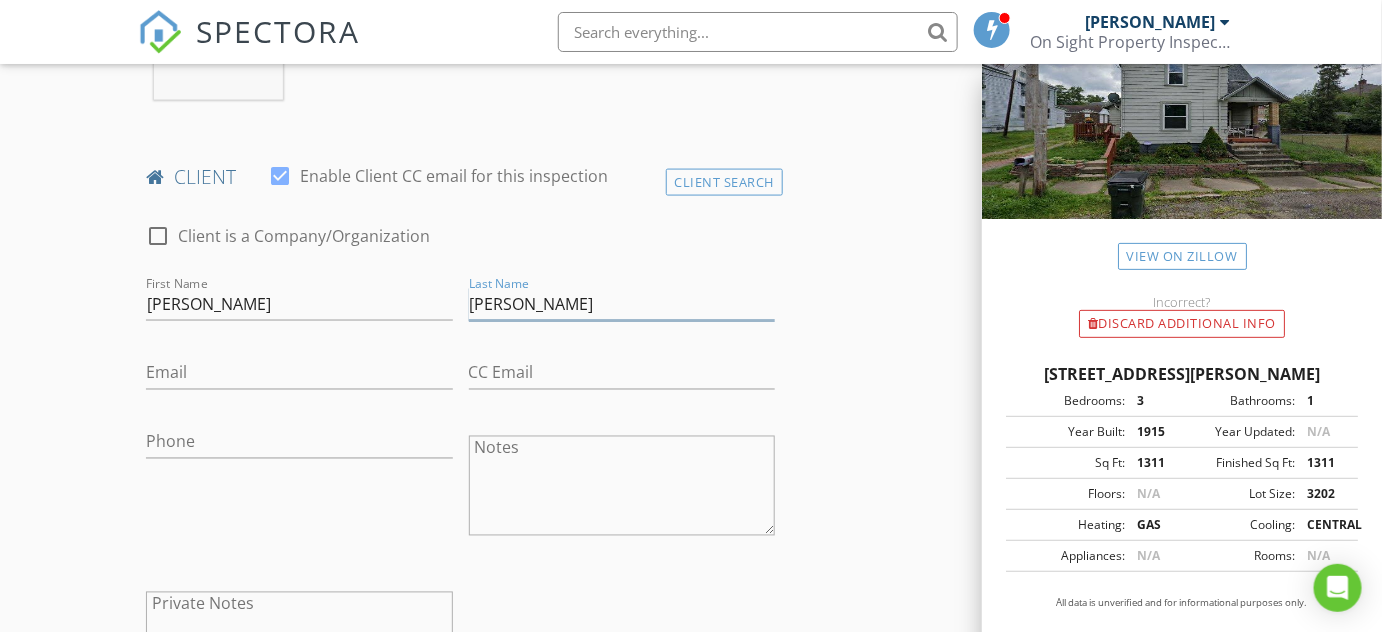 type on "Hickman" 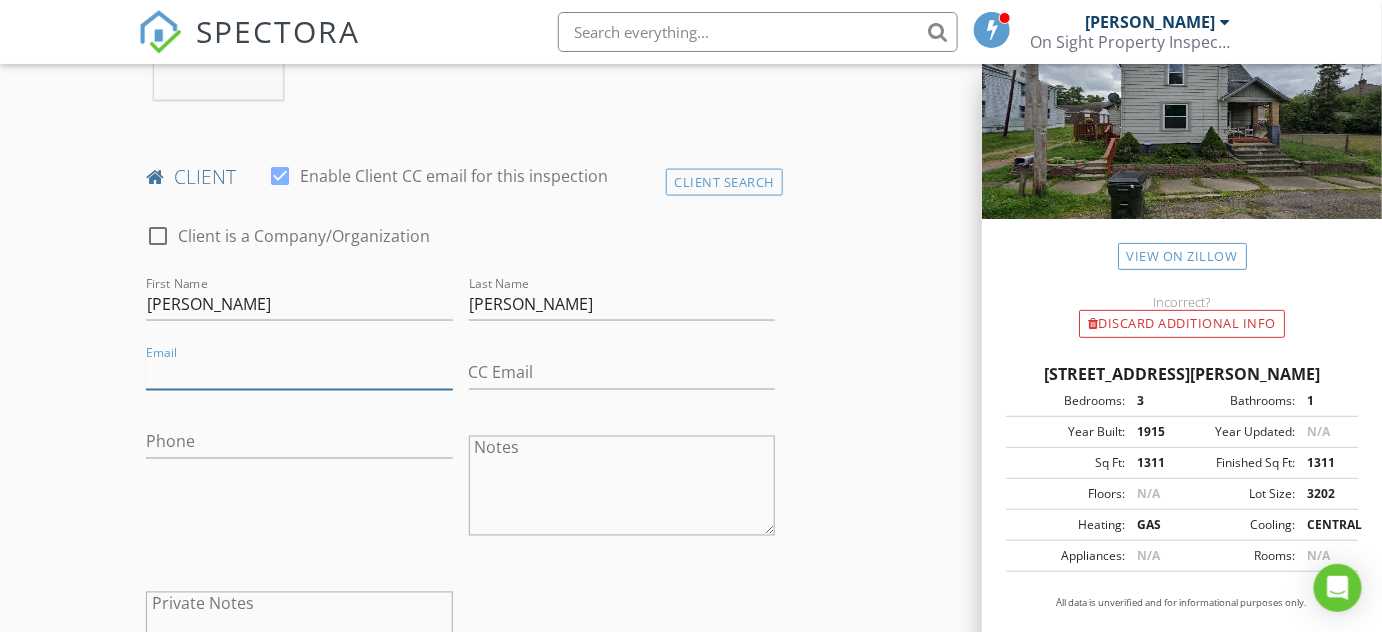 click on "Email" at bounding box center [299, 373] 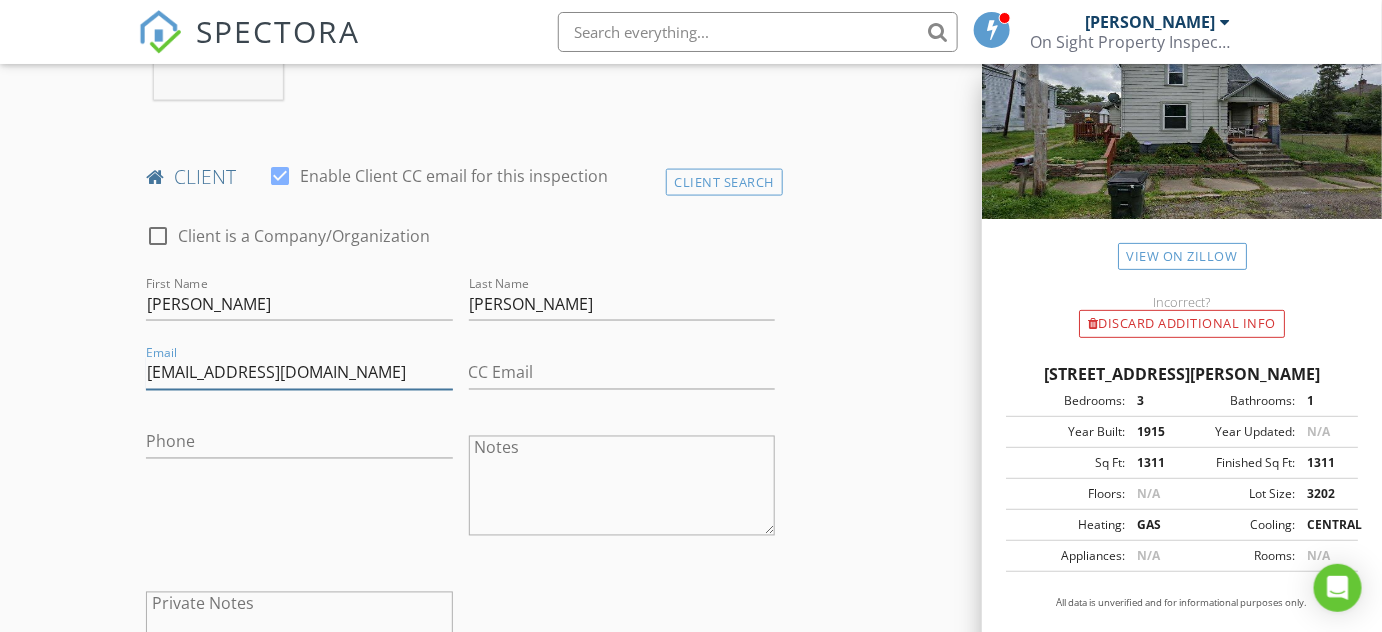 type on "rickhickman745@gmail.com" 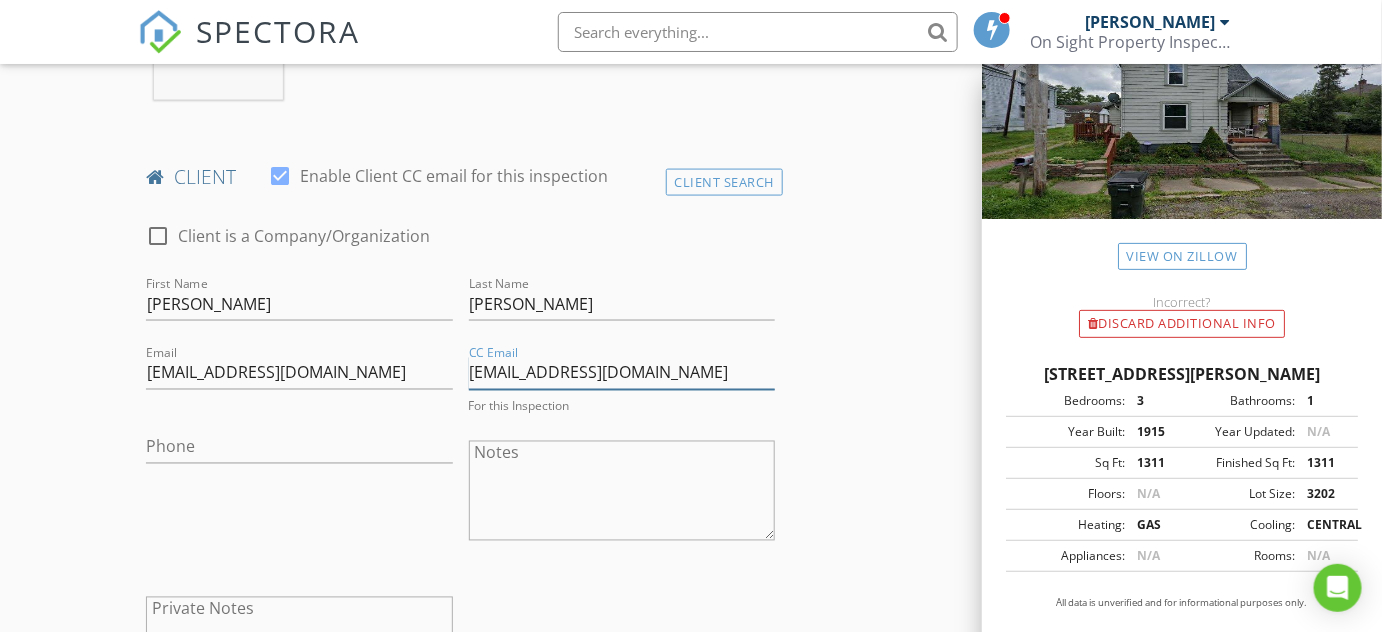 type on "ch@chtheinspector.com" 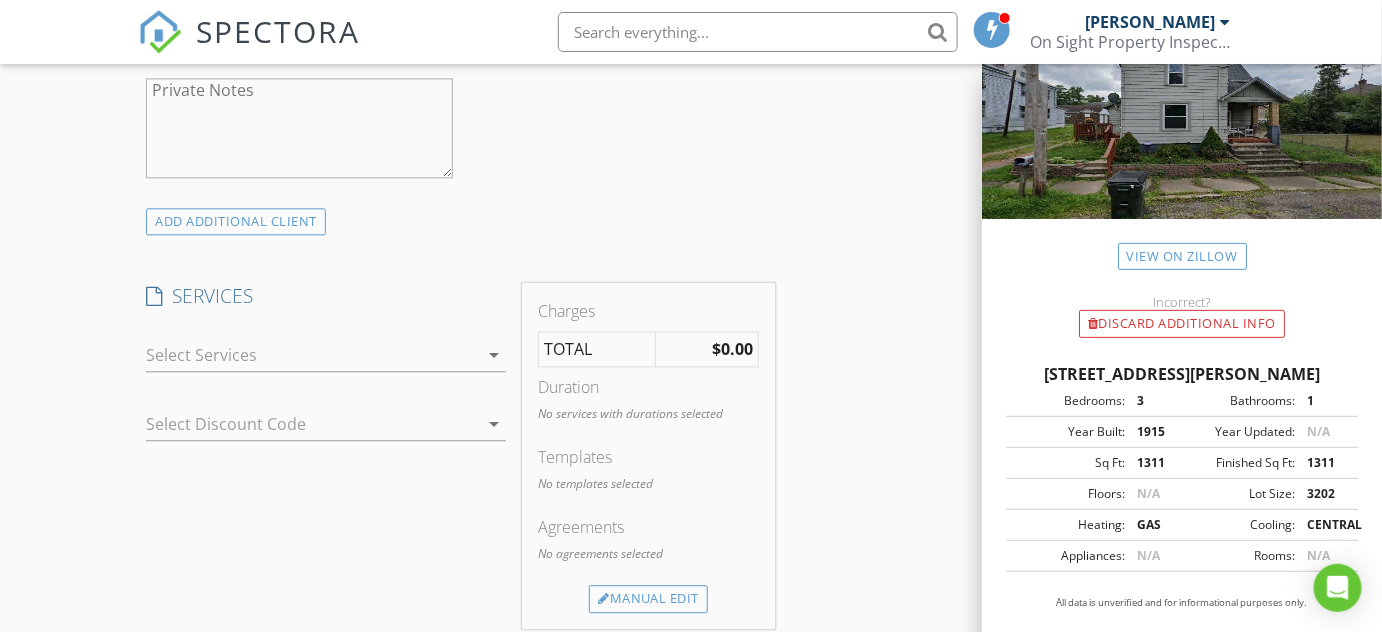 scroll, scrollTop: 1454, scrollLeft: 0, axis: vertical 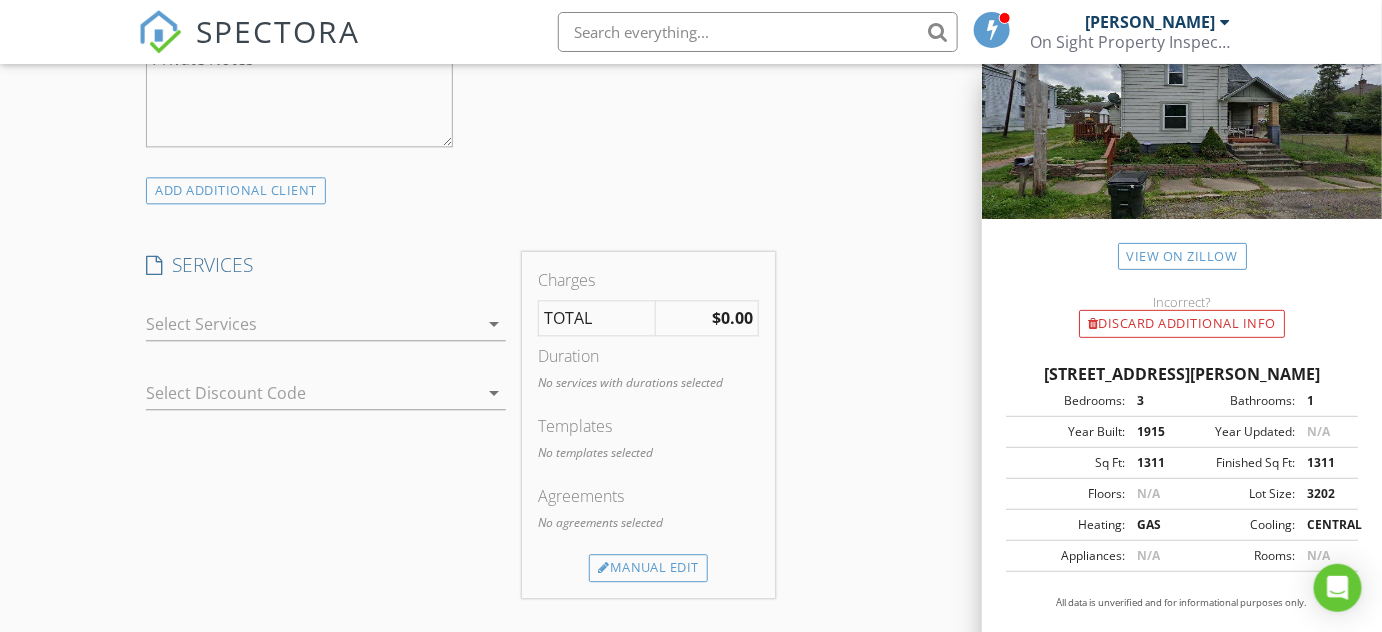 type on "234-855-2918" 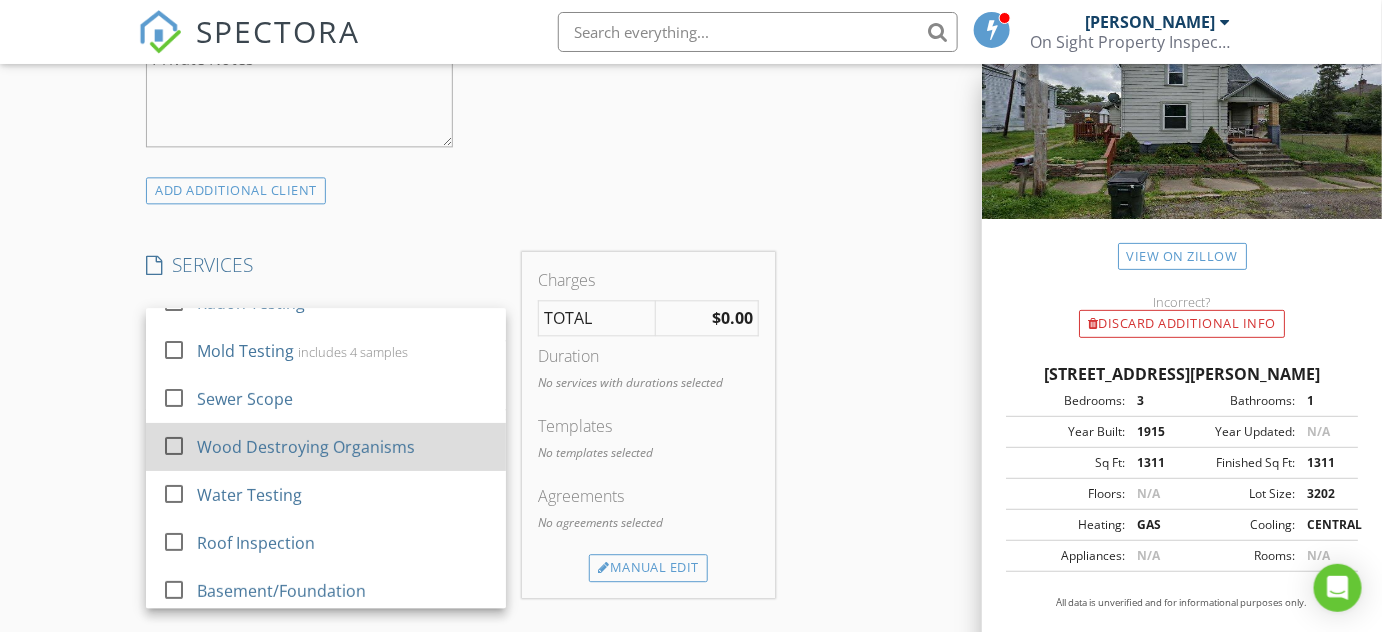 scroll, scrollTop: 131, scrollLeft: 0, axis: vertical 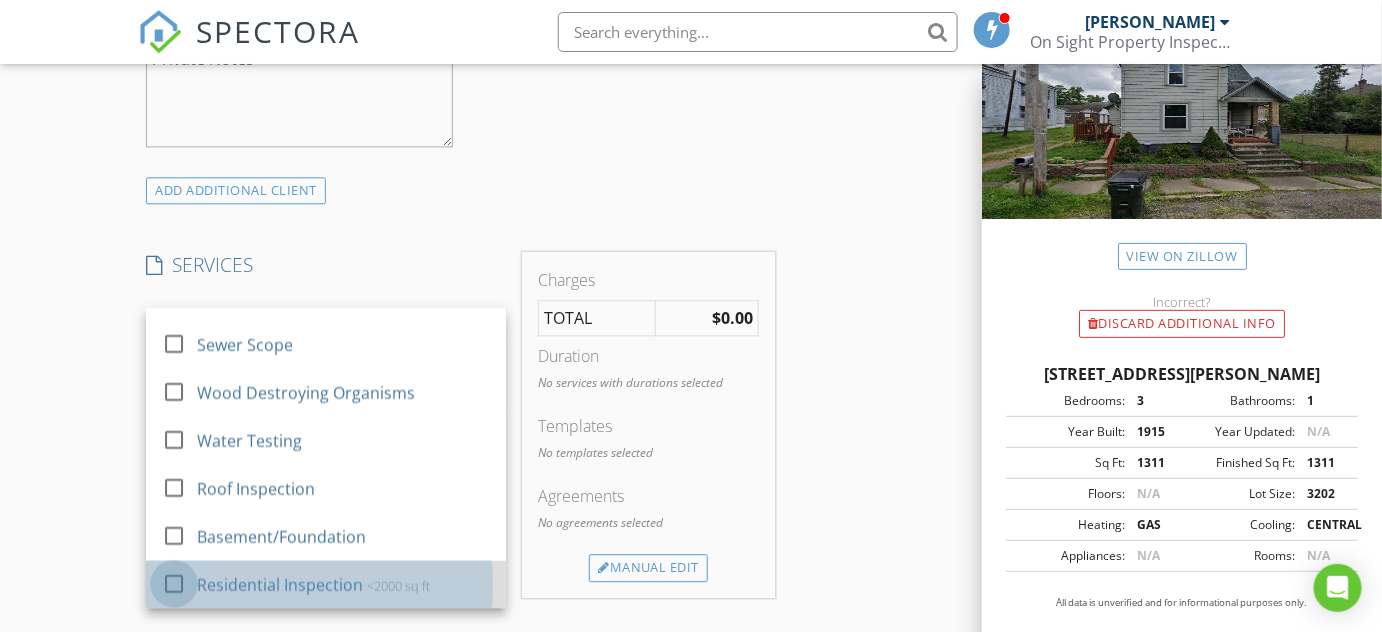 click at bounding box center [174, 584] 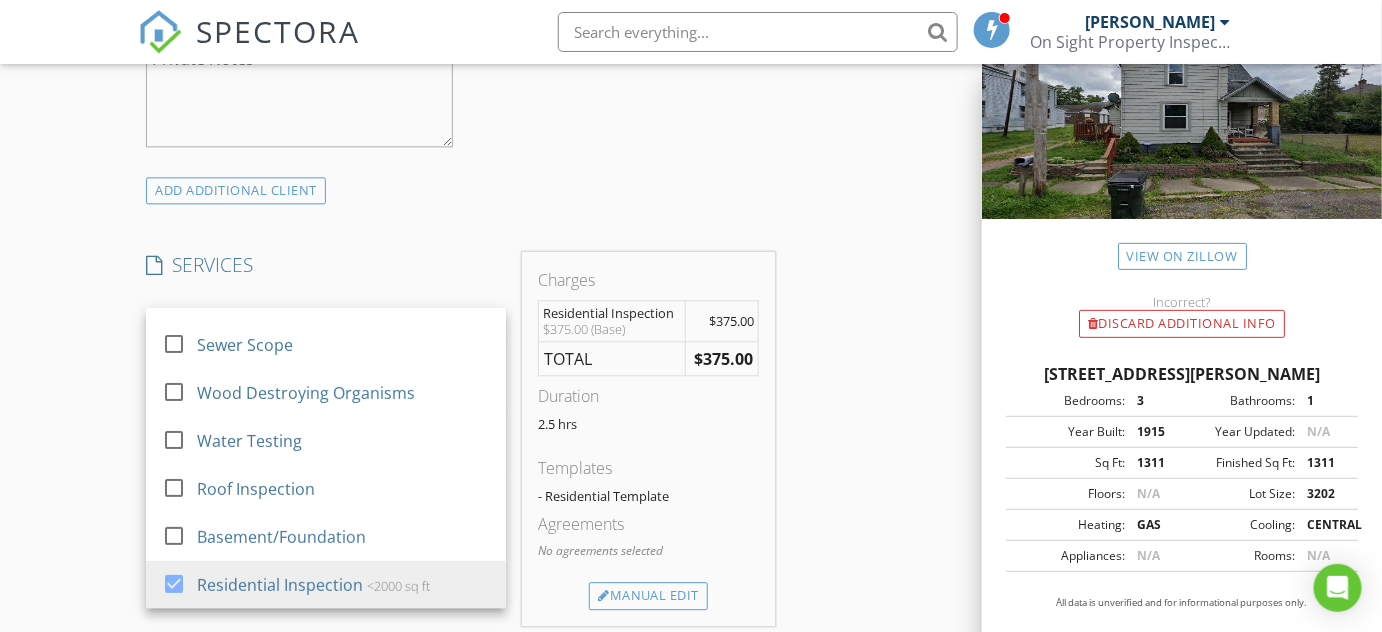 click on "SERVICES" at bounding box center (326, 265) 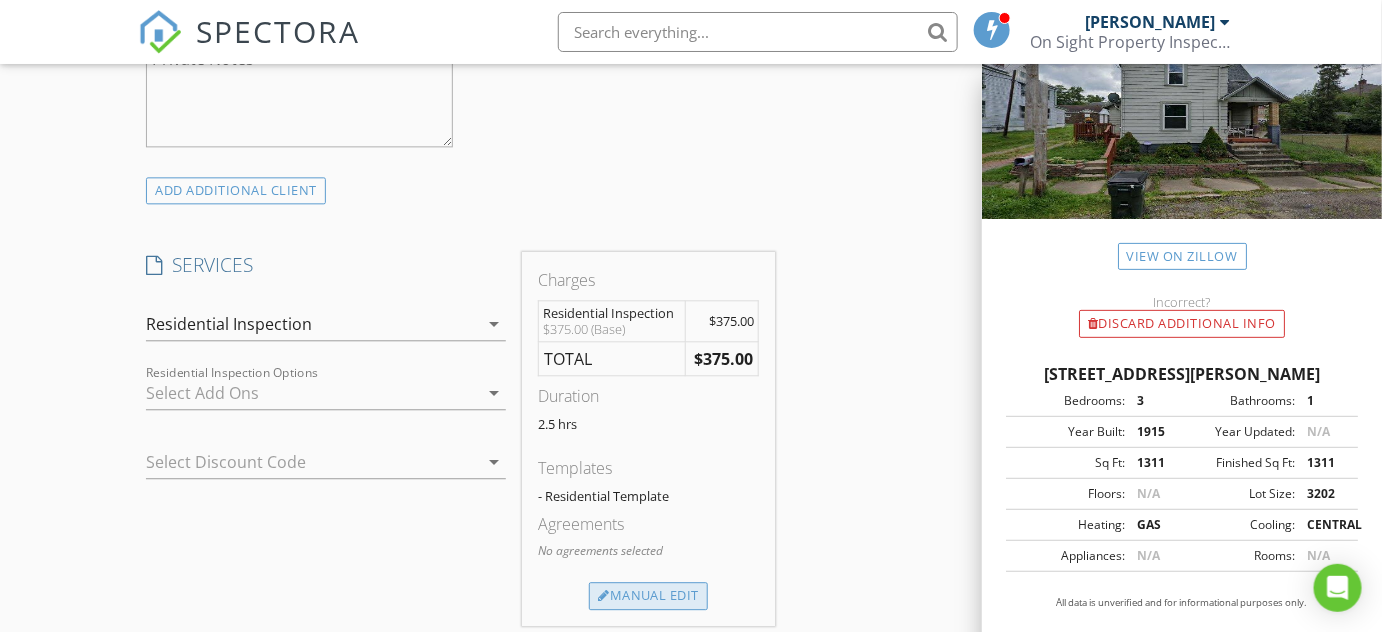 click on "Manual Edit" at bounding box center (648, 596) 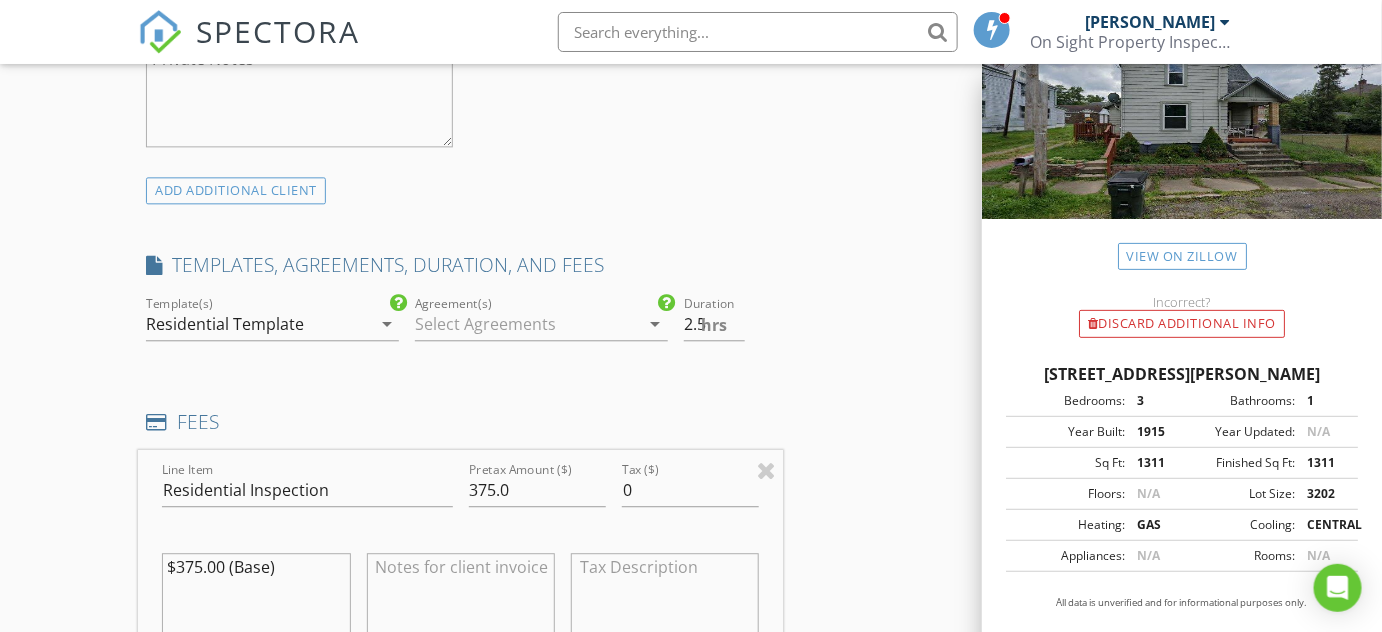 click on "arrow_drop_down" at bounding box center (656, 324) 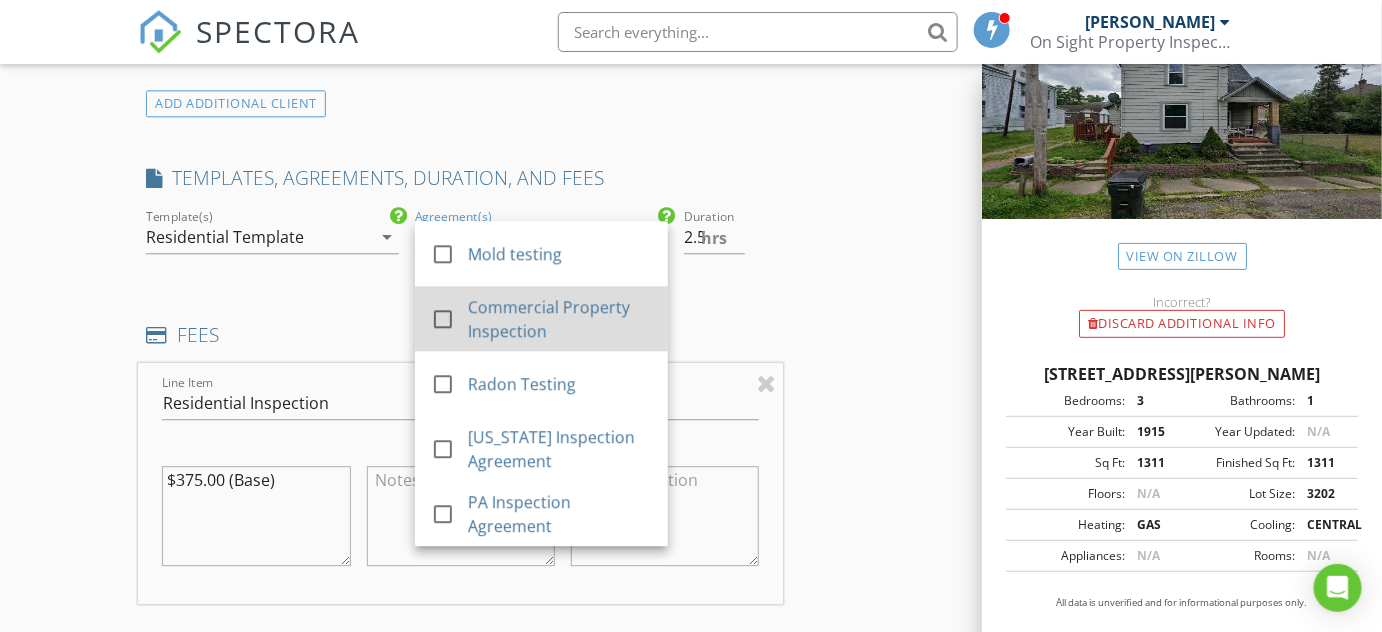 scroll, scrollTop: 1818, scrollLeft: 0, axis: vertical 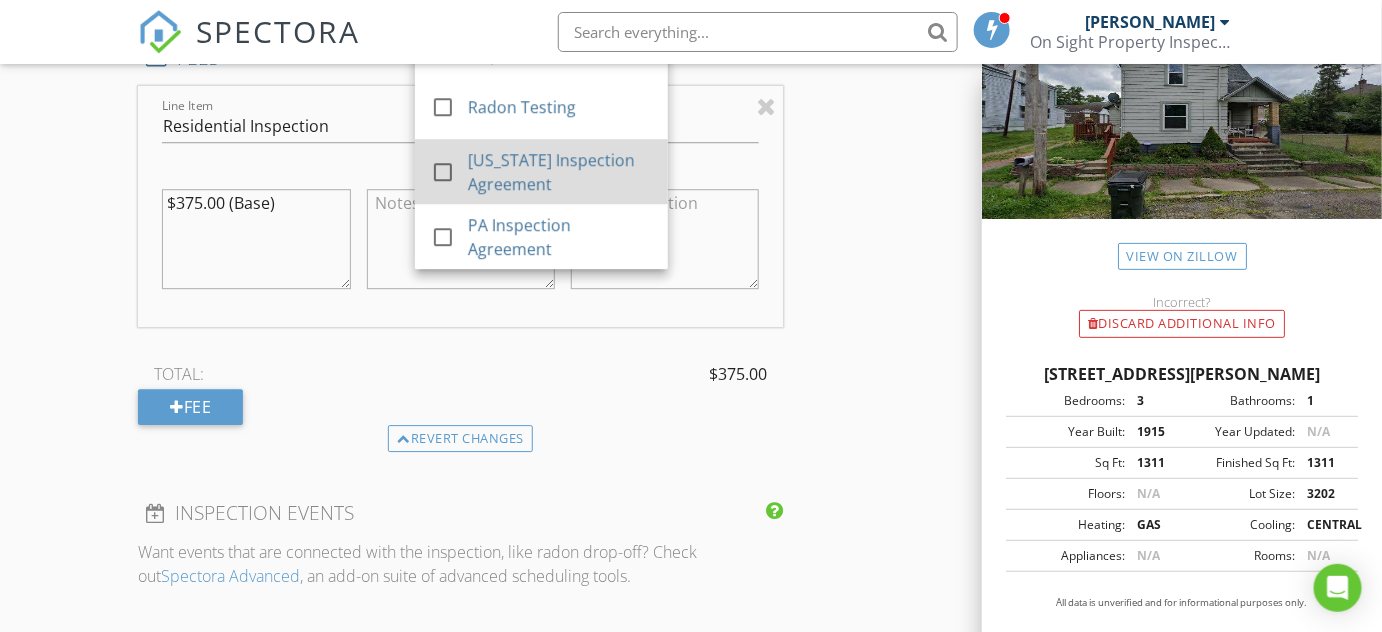 click at bounding box center [443, 172] 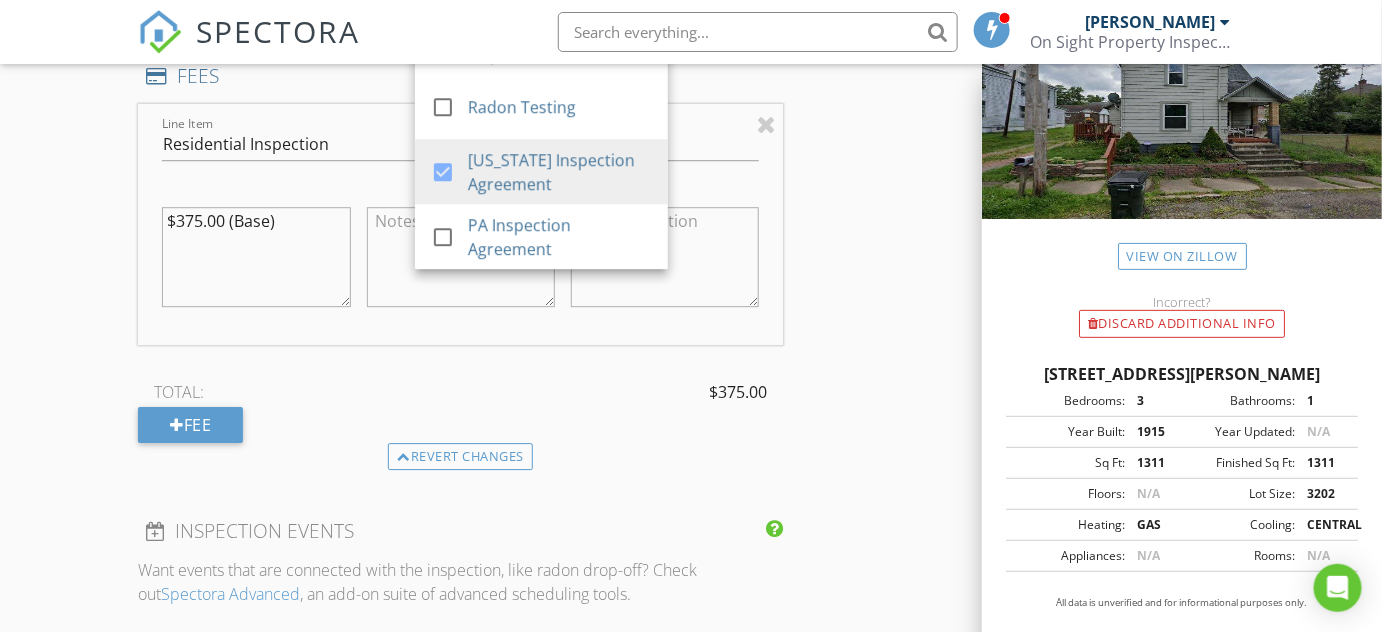 click on "INSPECTOR(S)
check_box   C.H. McCutcheon   PRIMARY   C.H. McCutcheon arrow_drop_down   check_box C.H. McCutcheon specifically requested
Date/Time
07/16/2025 1:00 PM
Location
Address Search       Address 825 Wade Ave   Unit   City Alliance   State OH   Zip 44601   County Stark     Square Feet 1311   Year Built 1915   Foundation Basement arrow_drop_down     C.H. McCutcheon     32.4 miles     (an hour)
client
check_box Enable Client CC email for this inspection   Client Search     check_box_outline_blank Client is a Company/Organization     First Name Rick   Last Name Hickman   Email rickhickman745@gmail.com   CC Email ch@chtheinspector.com   Phone 234-855-2918           Notes   Private Notes
ADD ADDITIONAL client
SERVICES
check_box_outline_blank   Commercial Inspection" at bounding box center (691, 283) 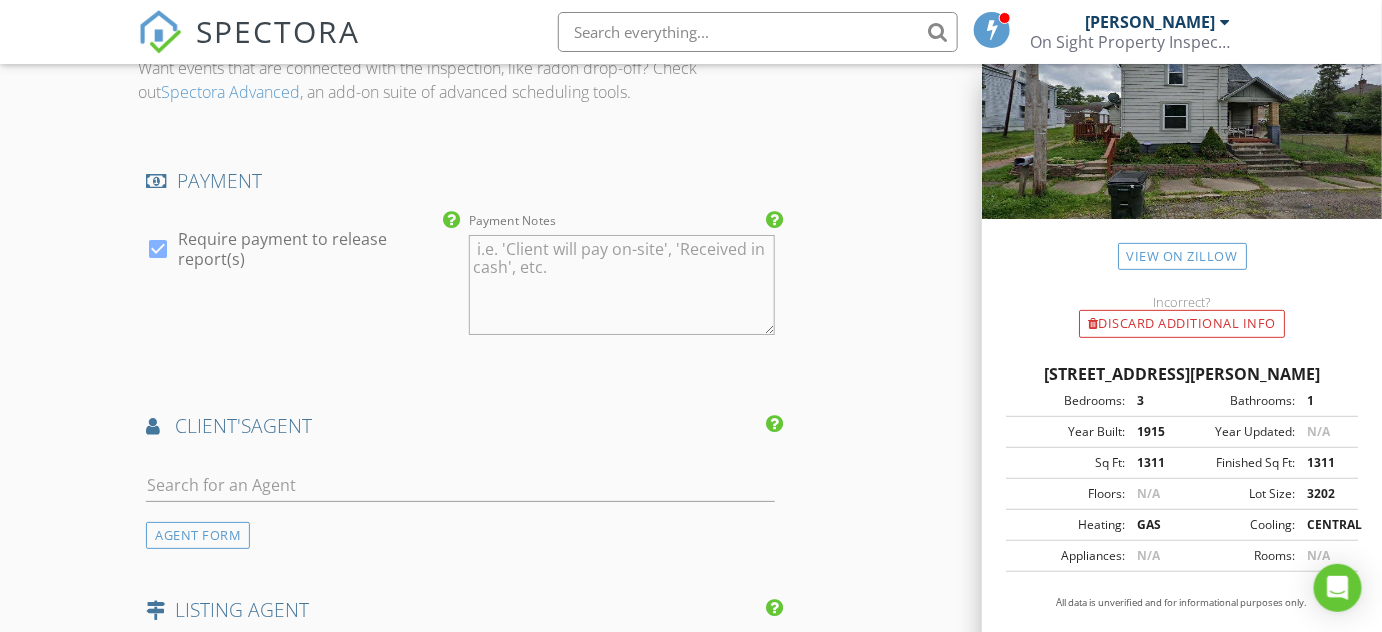 scroll, scrollTop: 2363, scrollLeft: 0, axis: vertical 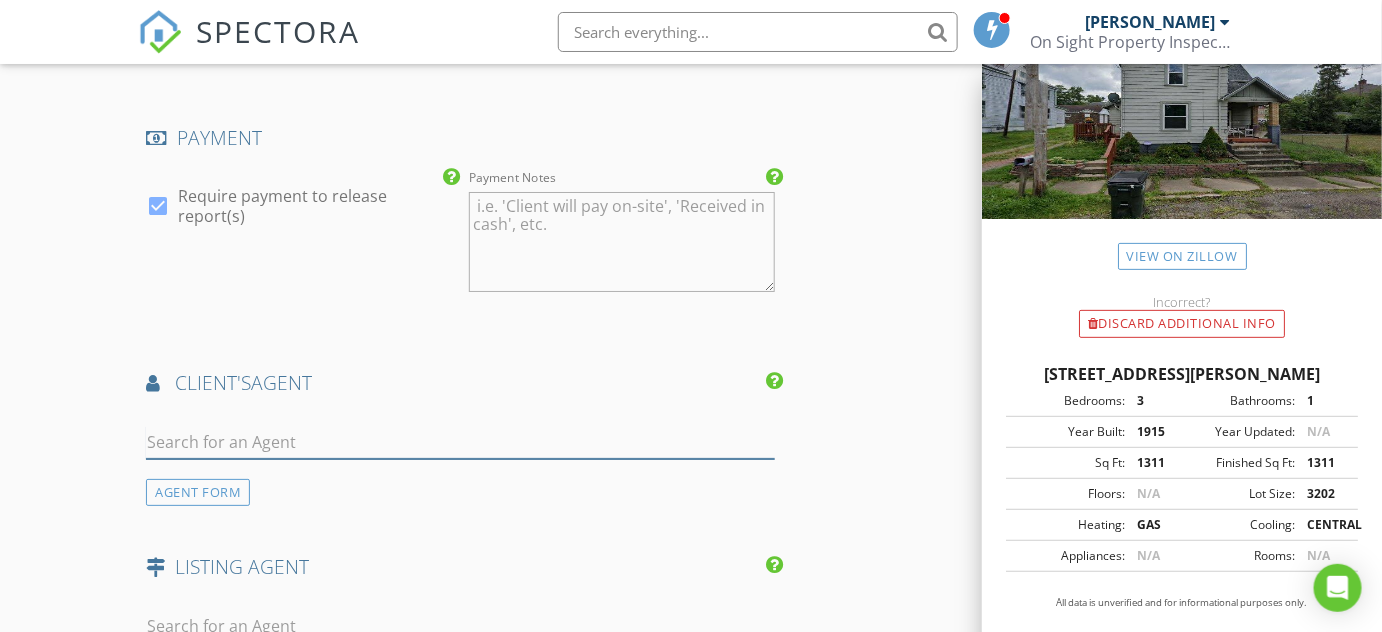 click at bounding box center (460, 442) 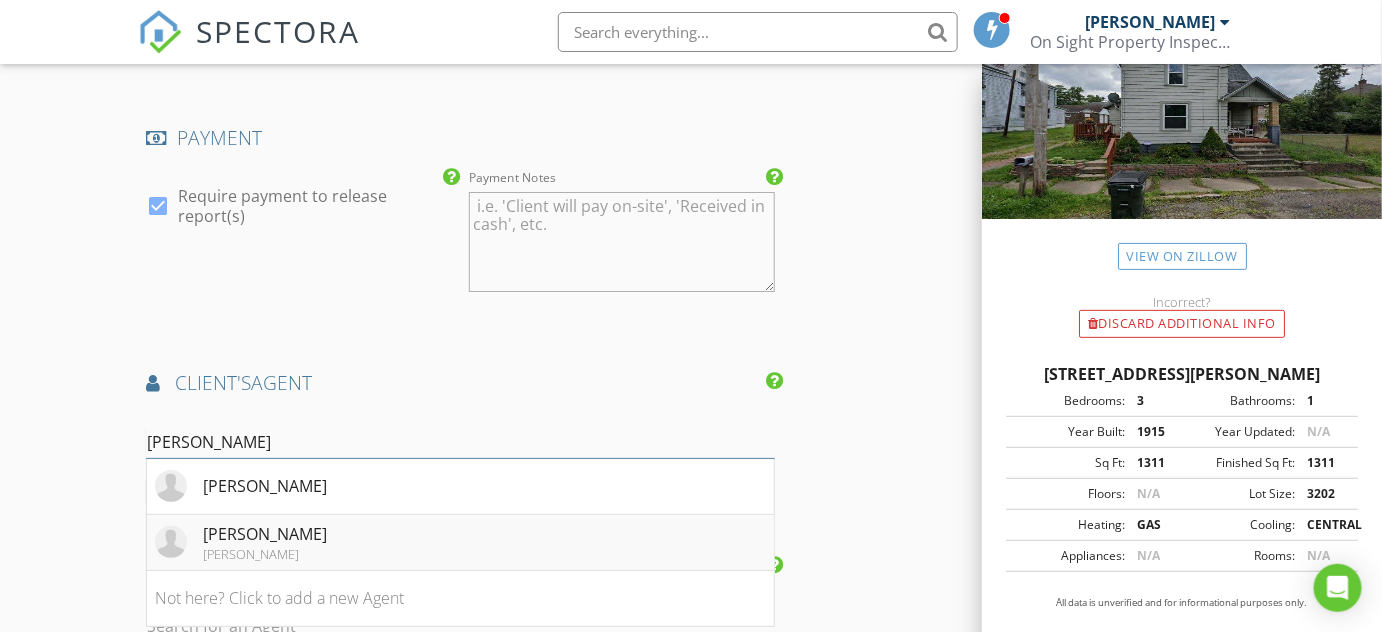 type on "Frank" 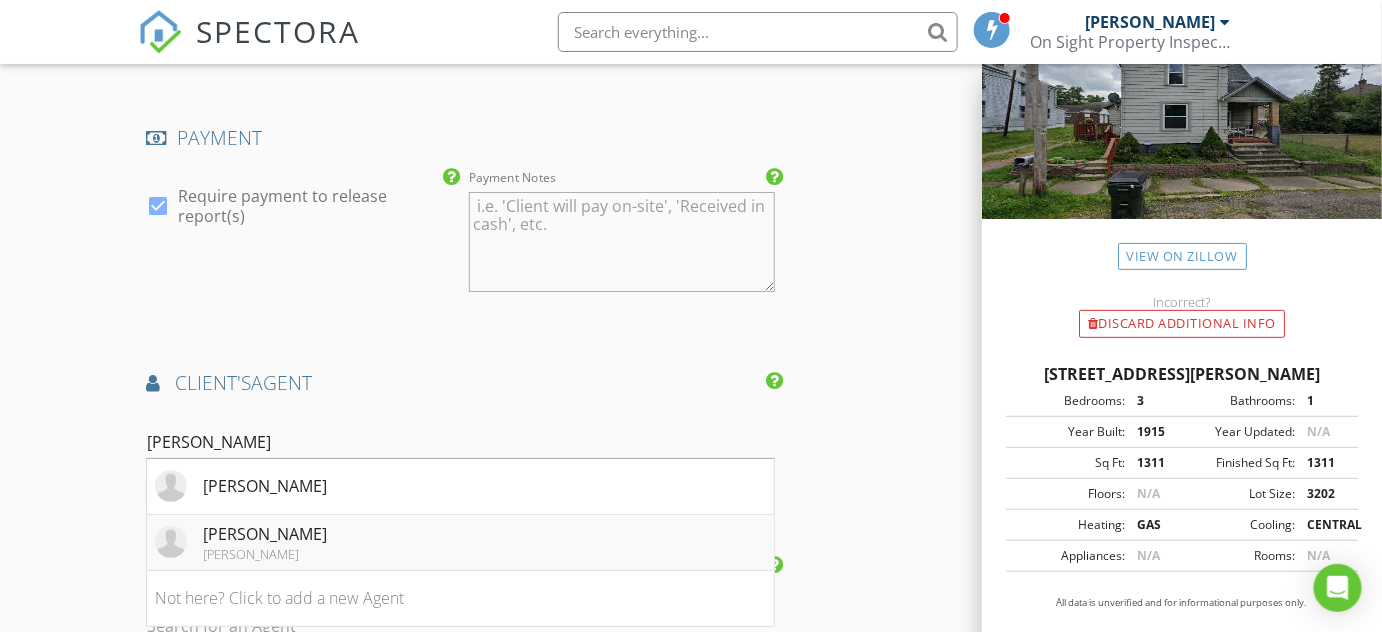click on "Frank Kostik" at bounding box center (265, 534) 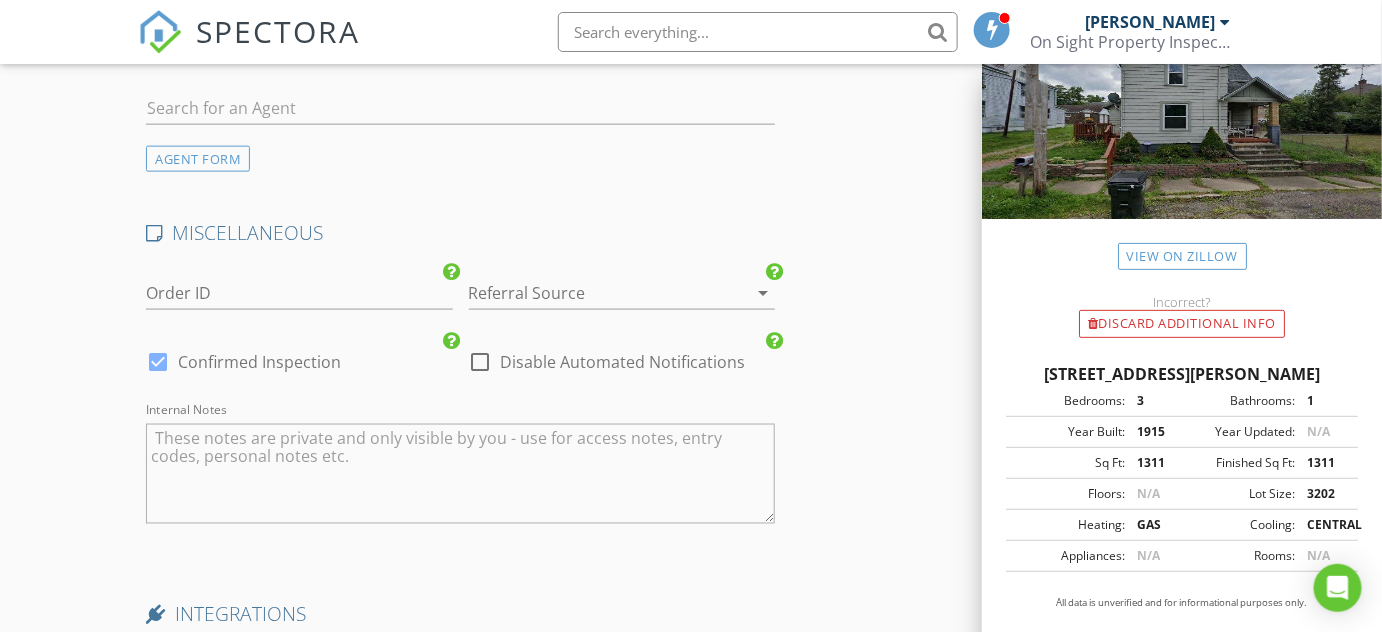 scroll, scrollTop: 3363, scrollLeft: 0, axis: vertical 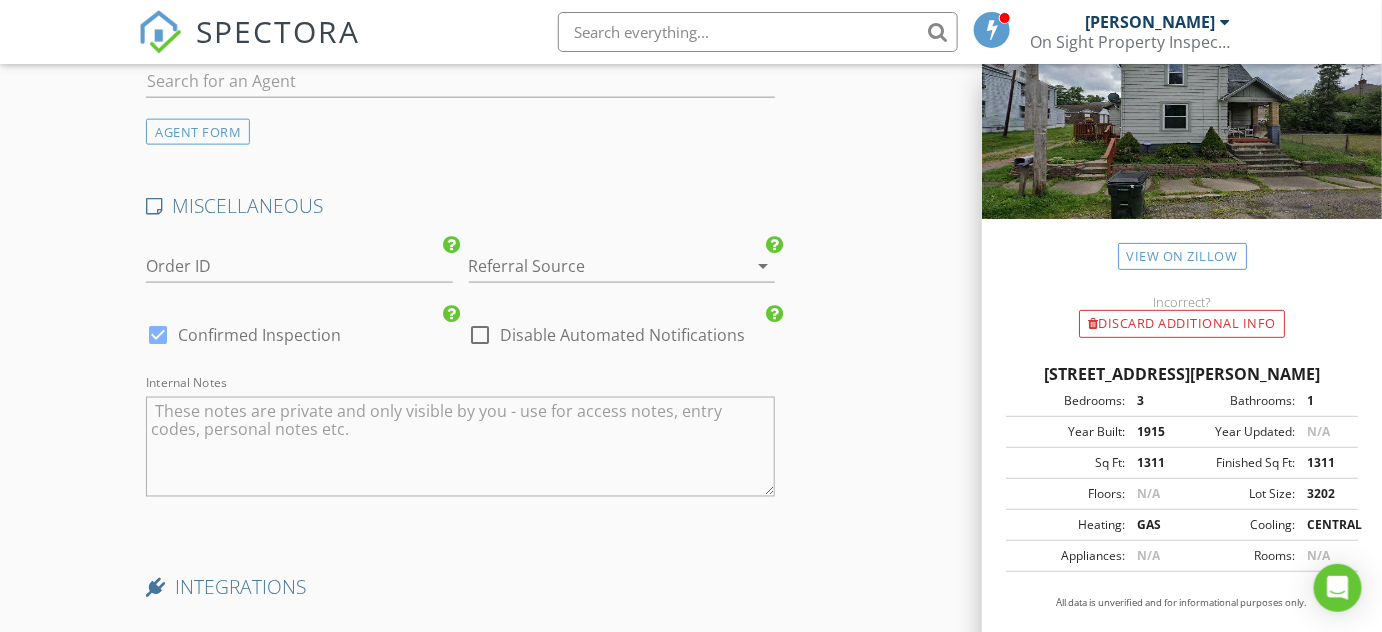 click on "arrow_drop_down" at bounding box center (763, 266) 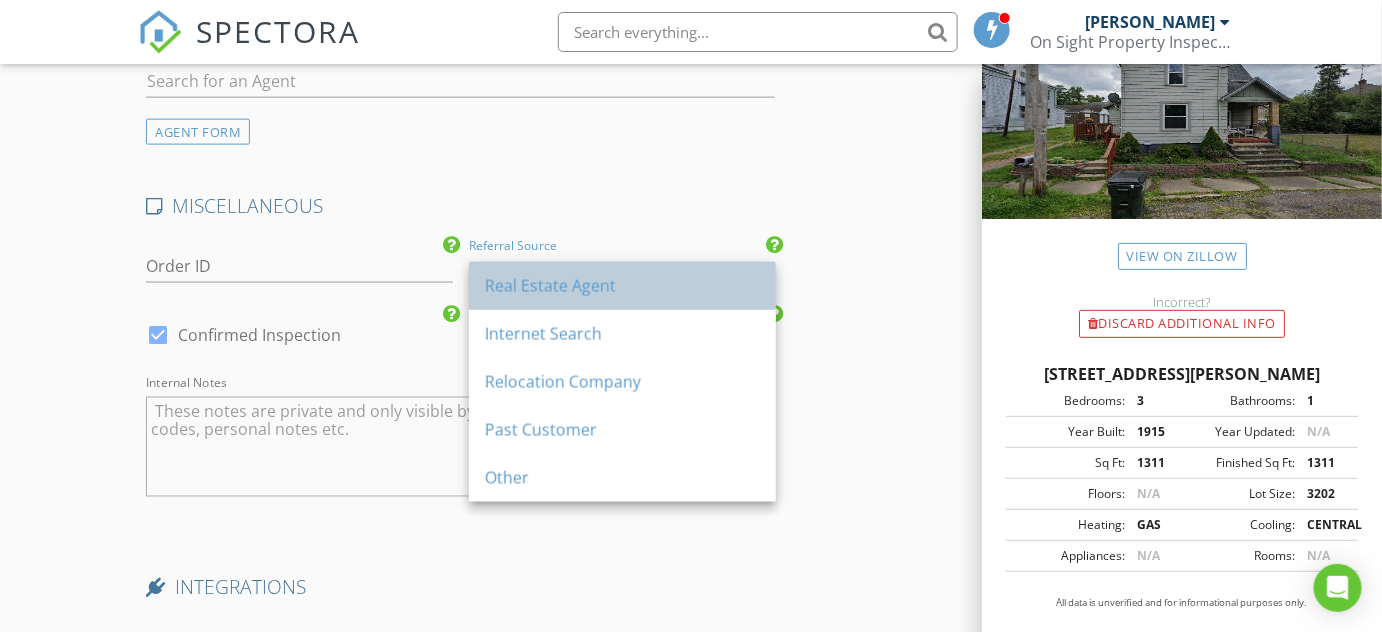 click on "Real Estate Agent" at bounding box center (622, 286) 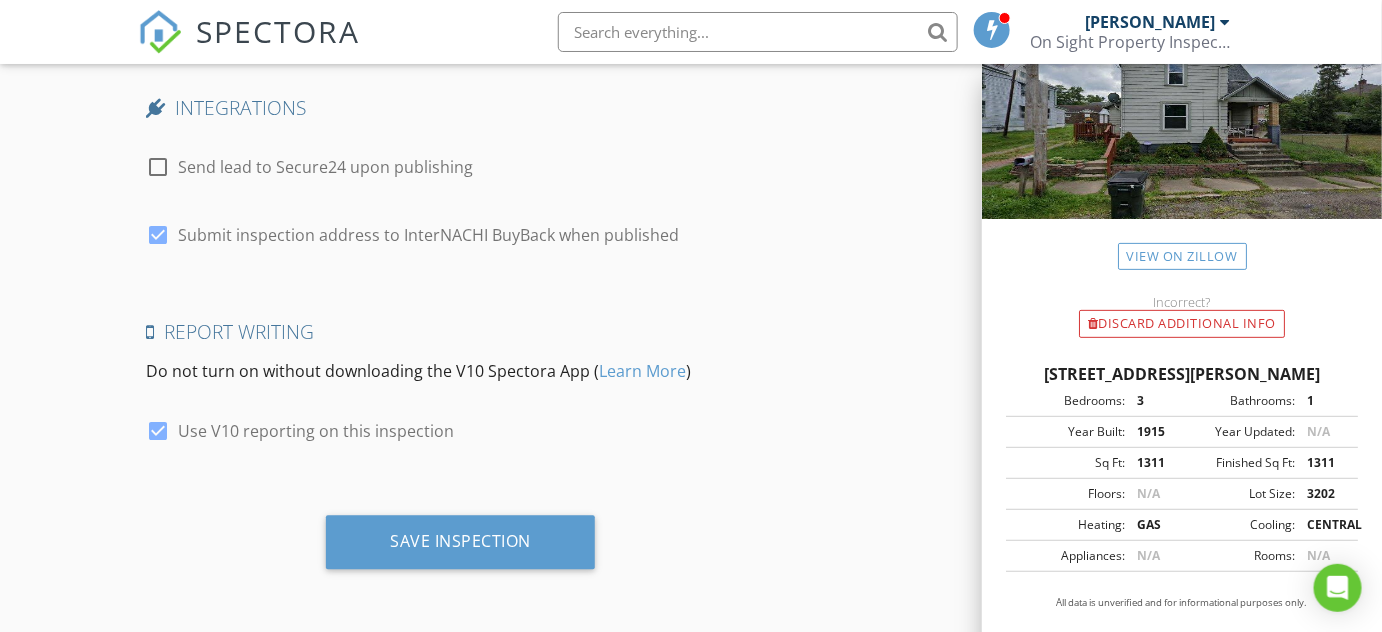 scroll, scrollTop: 3855, scrollLeft: 0, axis: vertical 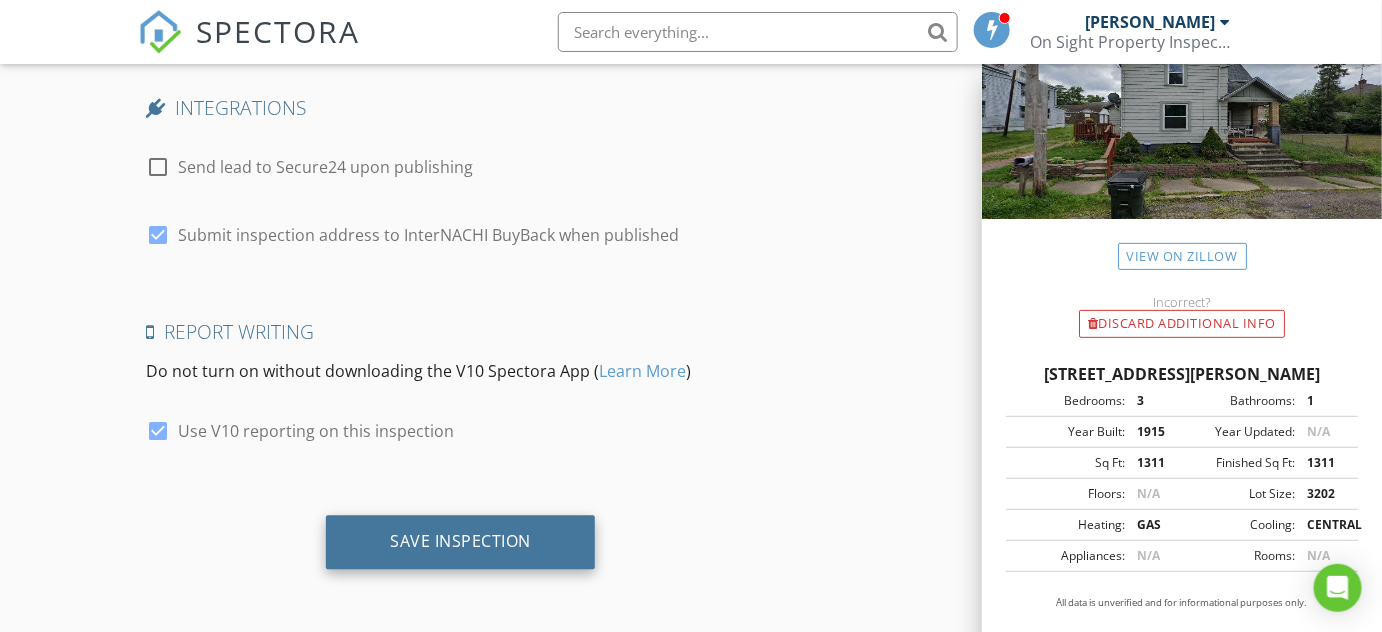 click on "Save Inspection" at bounding box center (460, 541) 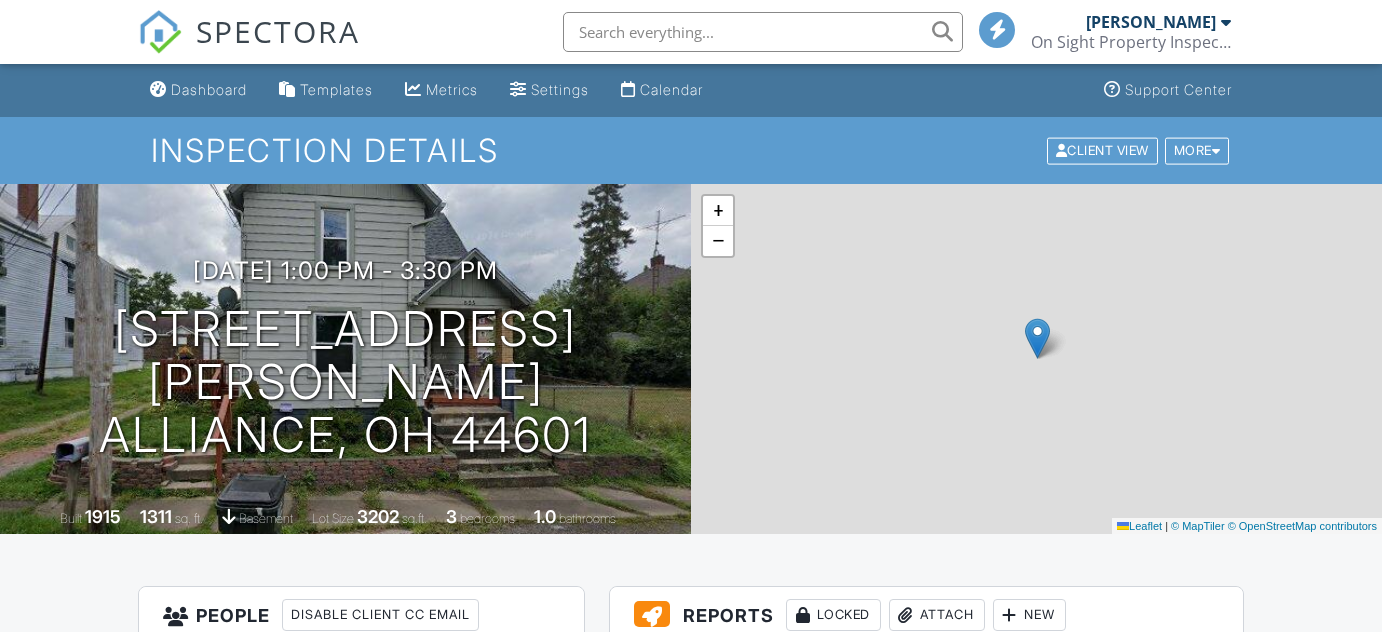 scroll, scrollTop: 0, scrollLeft: 0, axis: both 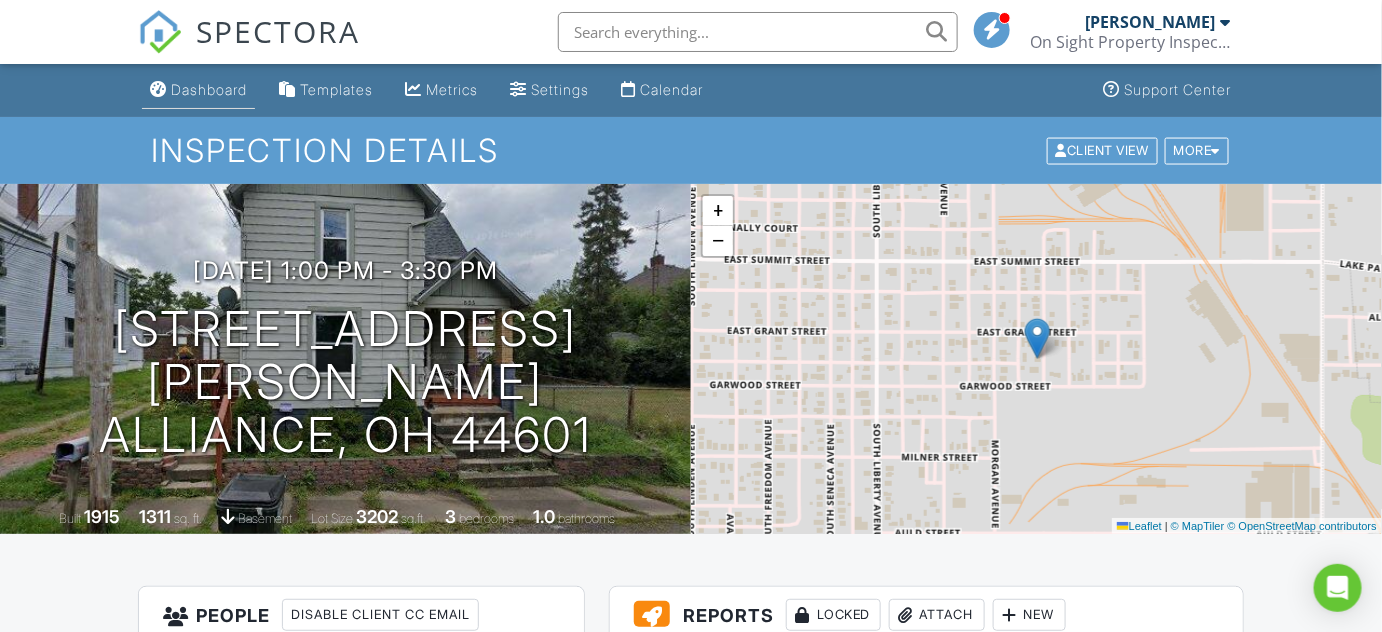click on "Dashboard" at bounding box center [209, 89] 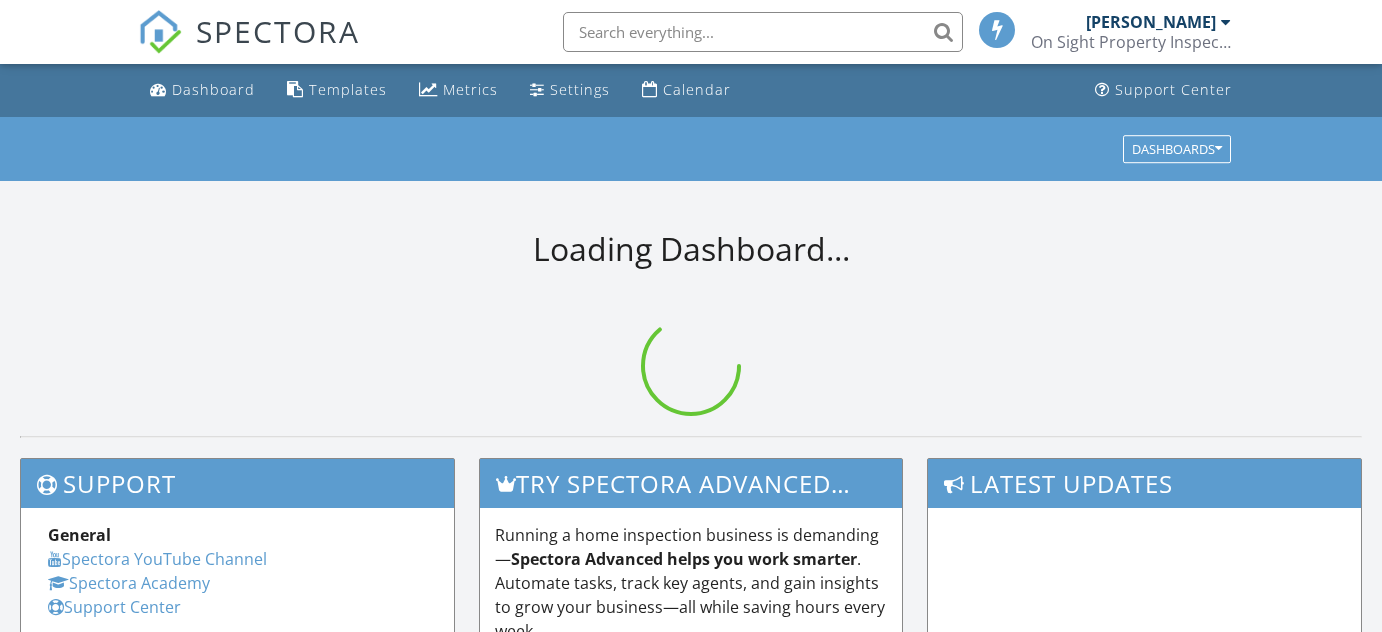 scroll, scrollTop: 0, scrollLeft: 0, axis: both 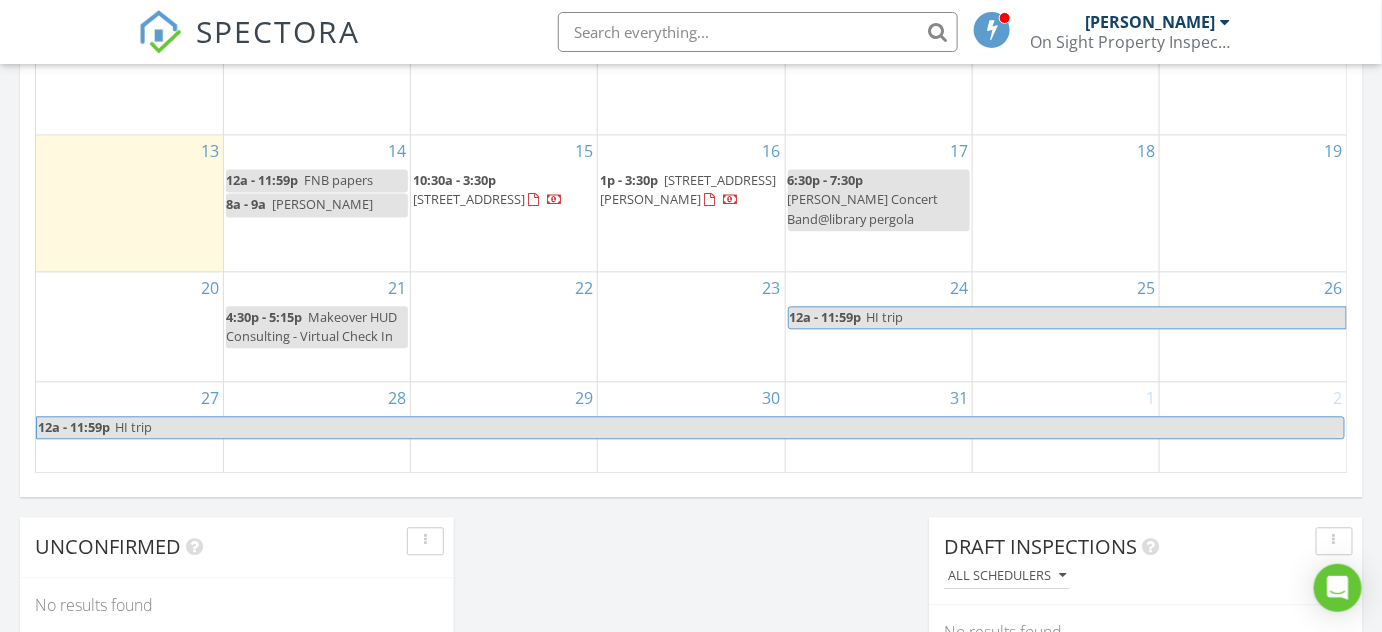 click on "[PERSON_NAME]" at bounding box center [1151, 22] 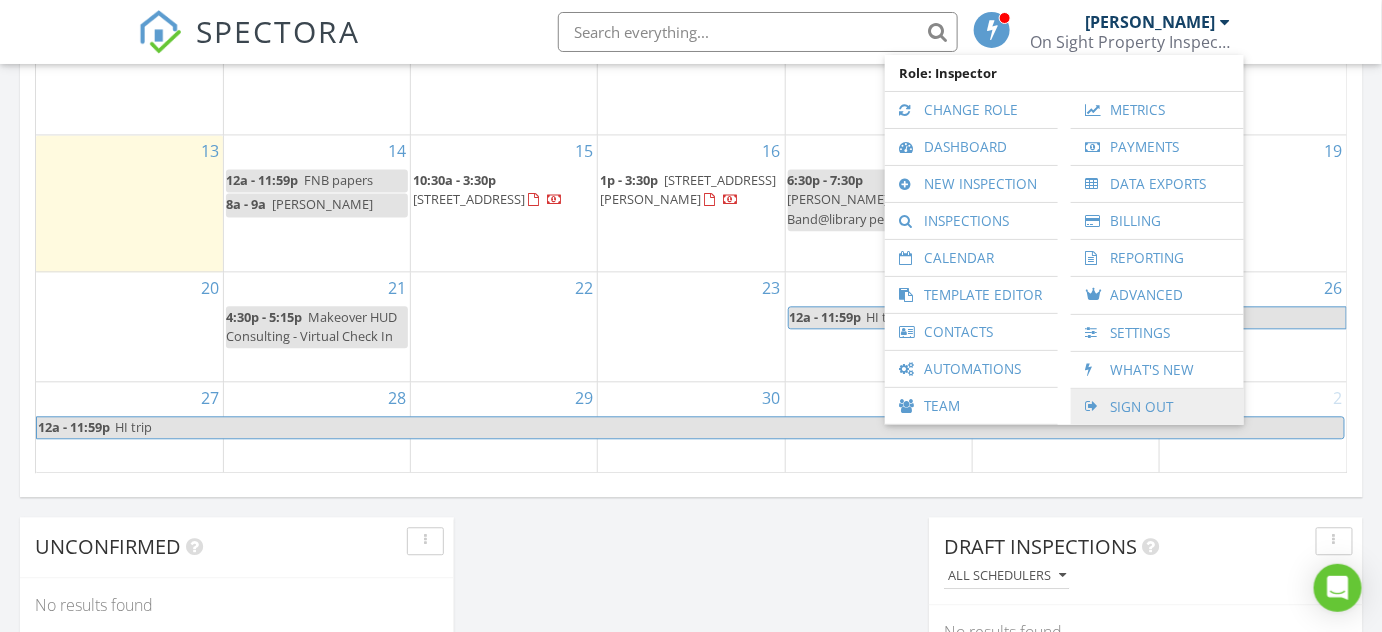 click on "Sign Out" at bounding box center [1157, 407] 